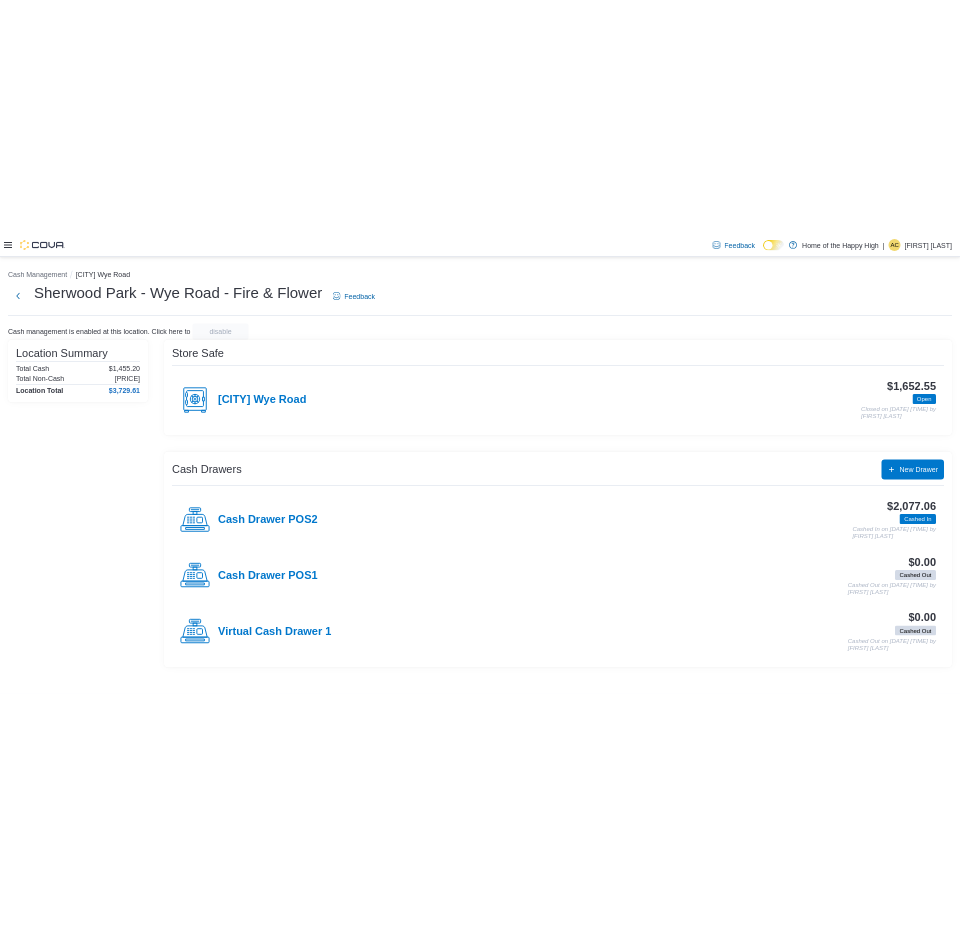 scroll, scrollTop: 0, scrollLeft: 0, axis: both 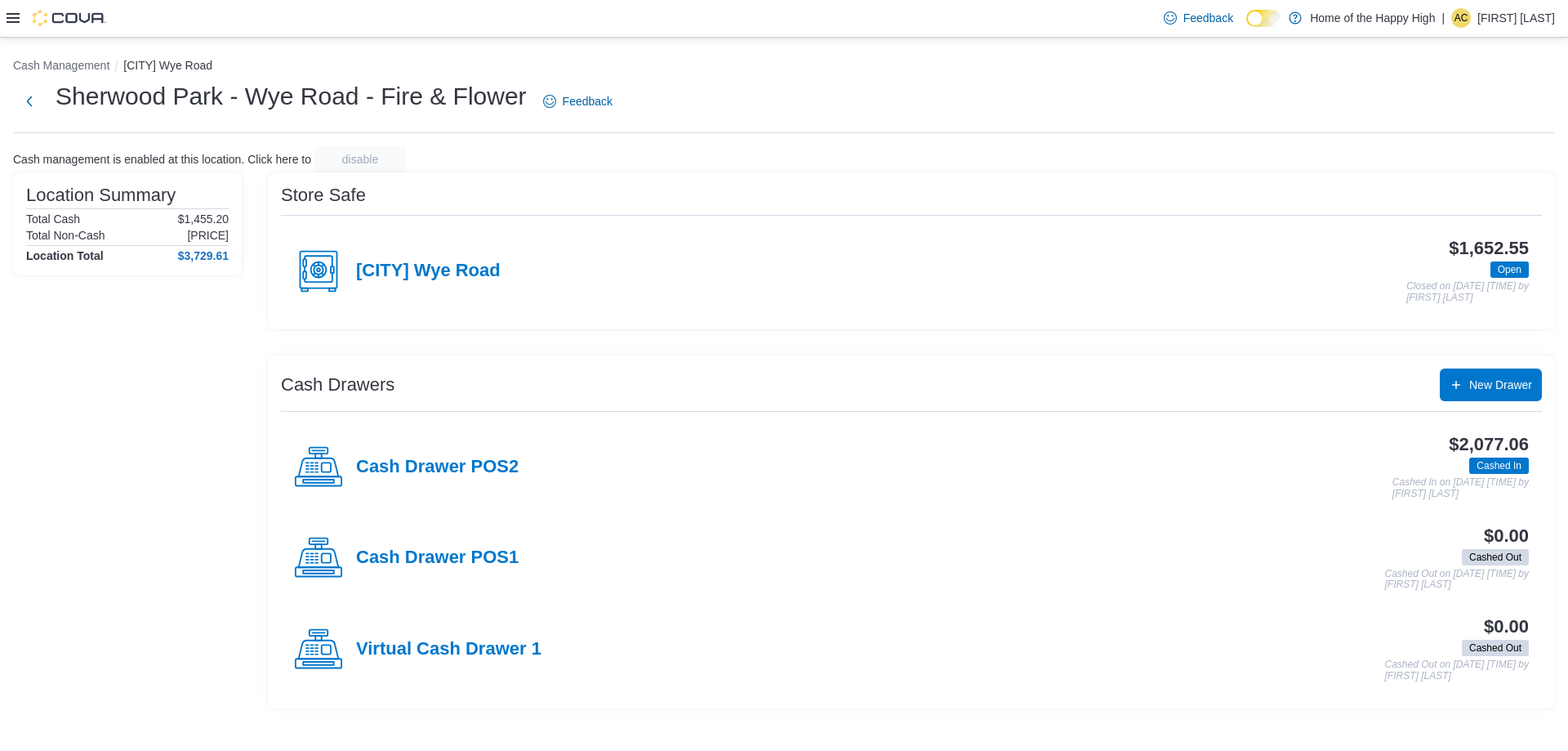 click on "Cash Management Sherwood Park Wye Road" at bounding box center [784, 67] 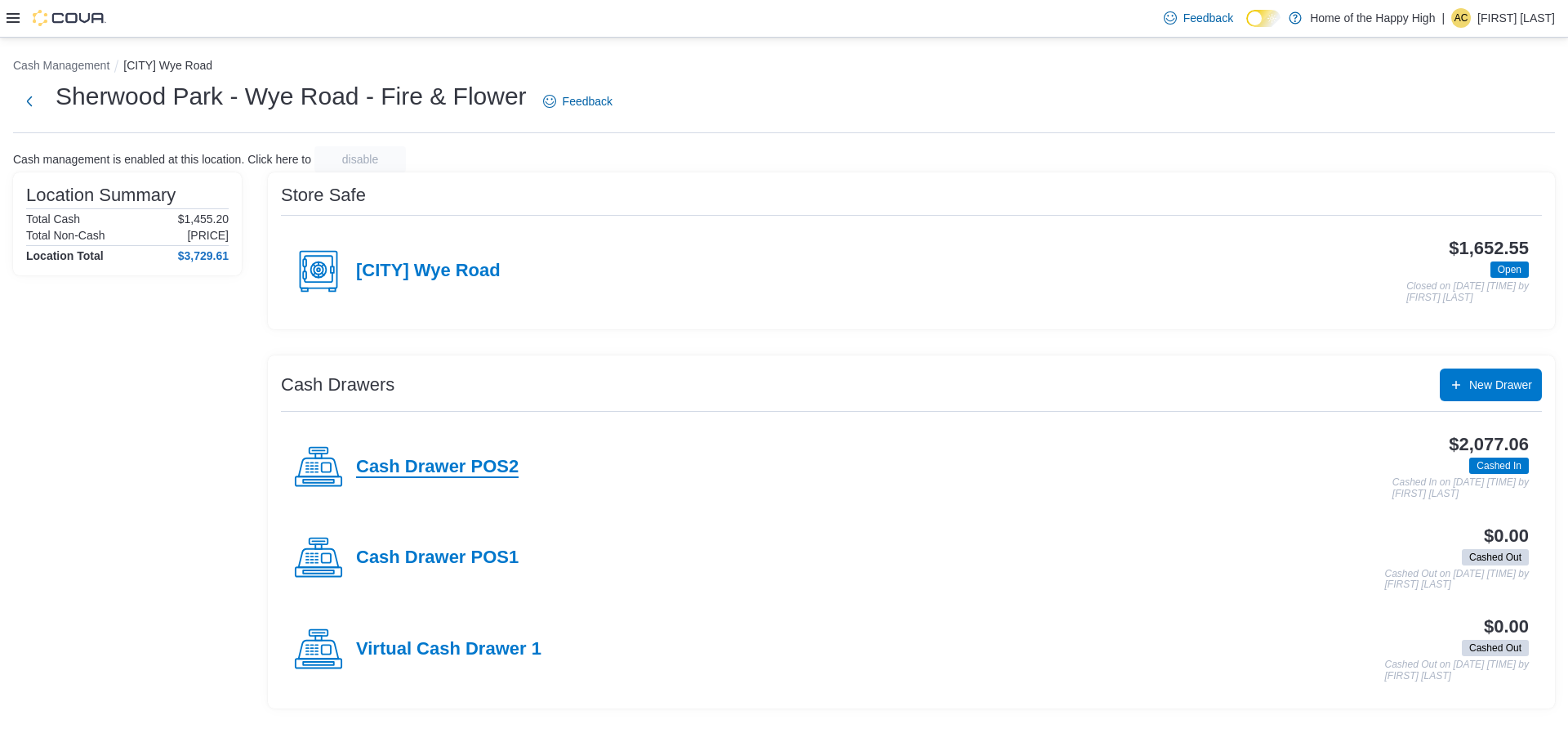 click on "Cash Drawer POS2" at bounding box center (437, 467) 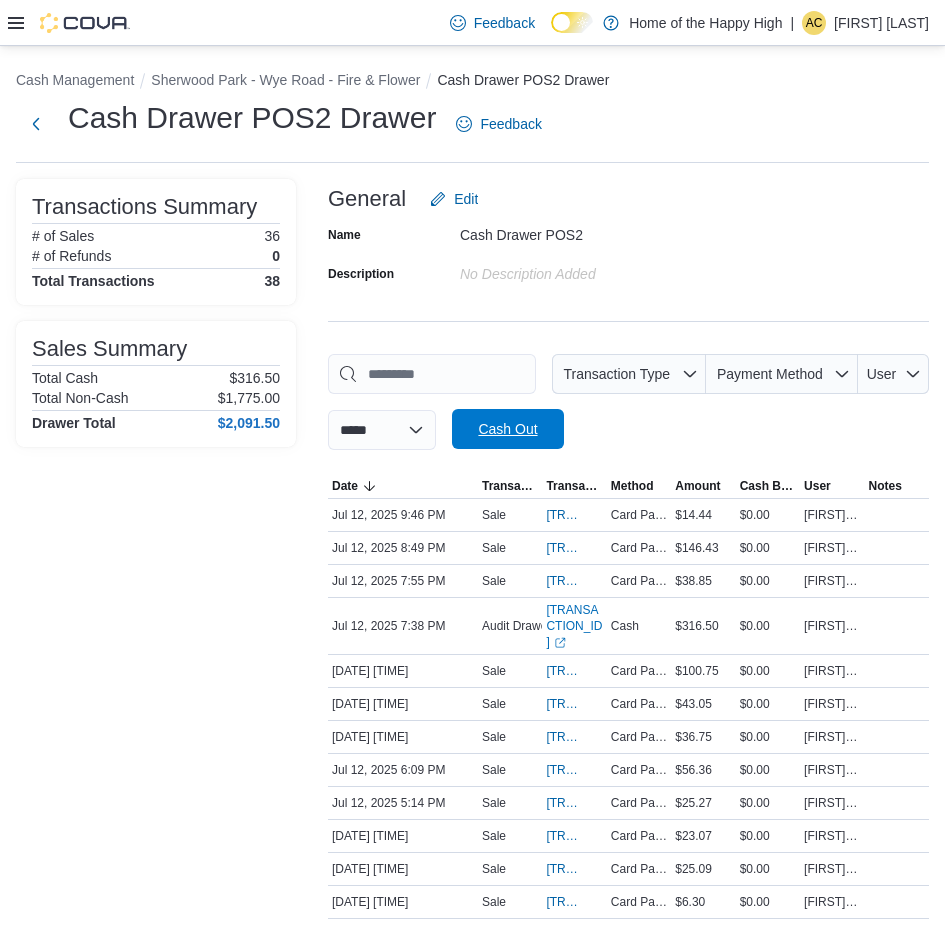 click on "Cash Out" at bounding box center [507, 429] 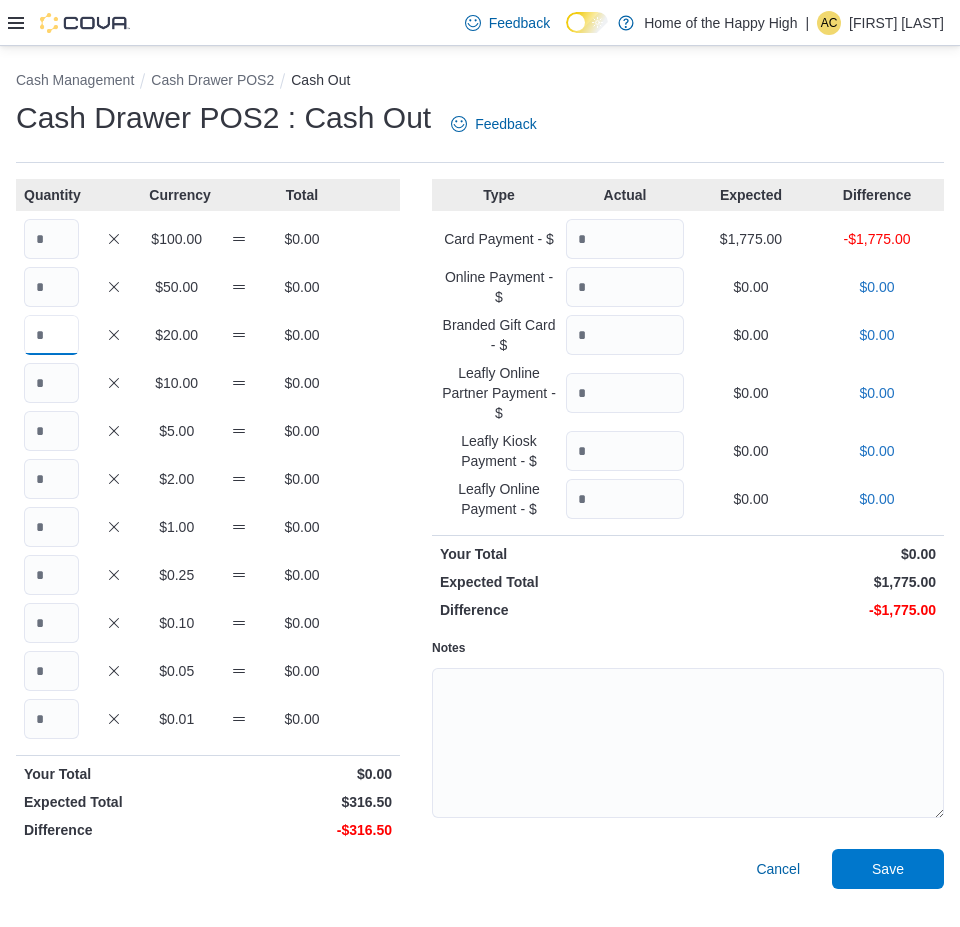 click at bounding box center (51, 335) 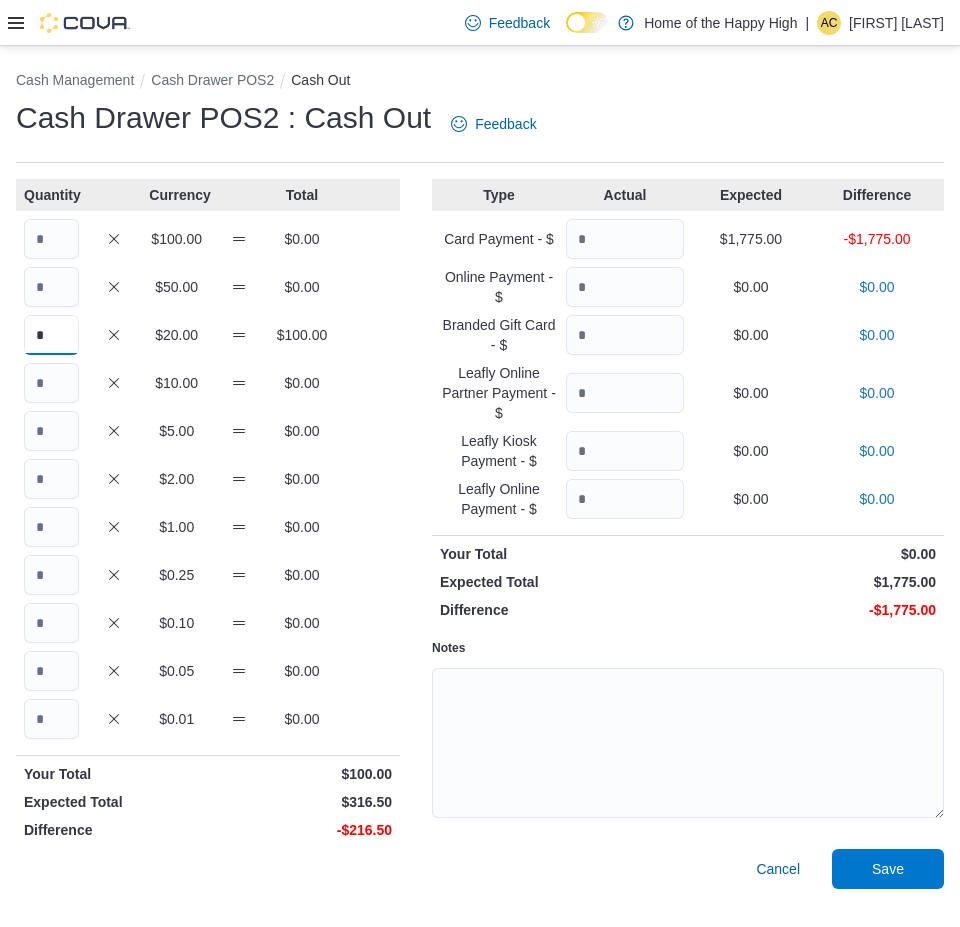 type on "*" 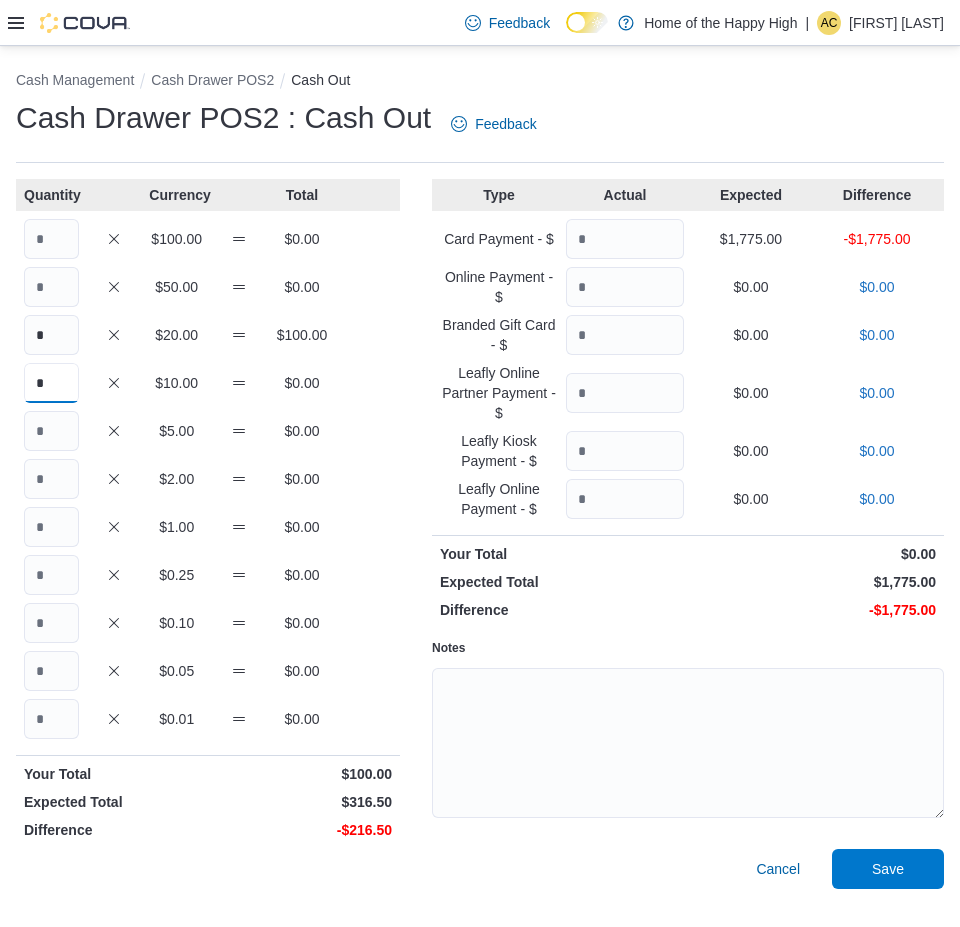 type on "*" 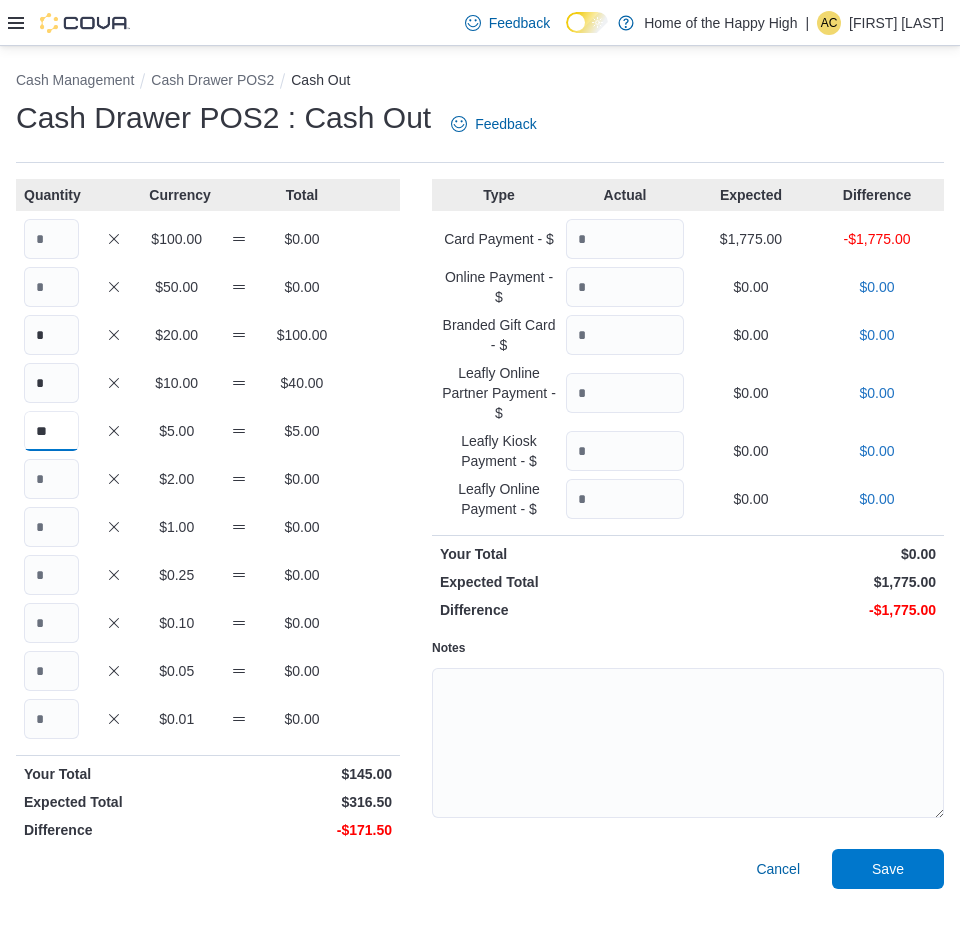type on "**" 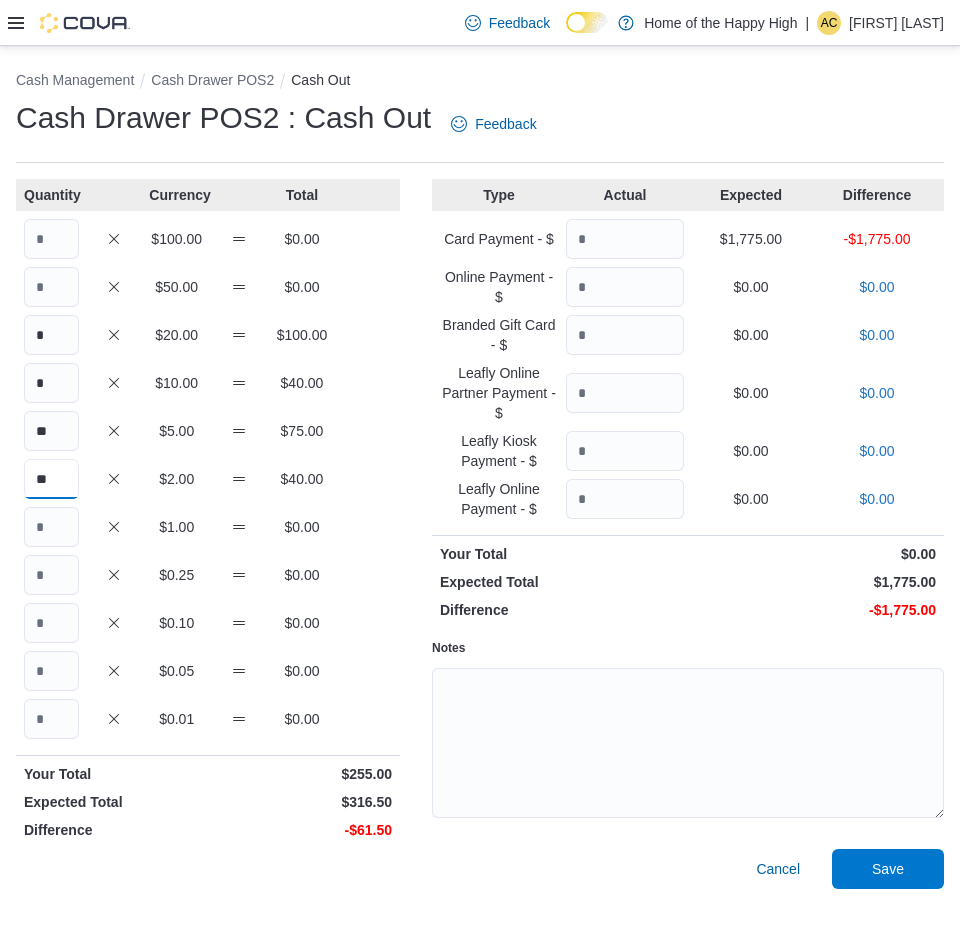 type on "**" 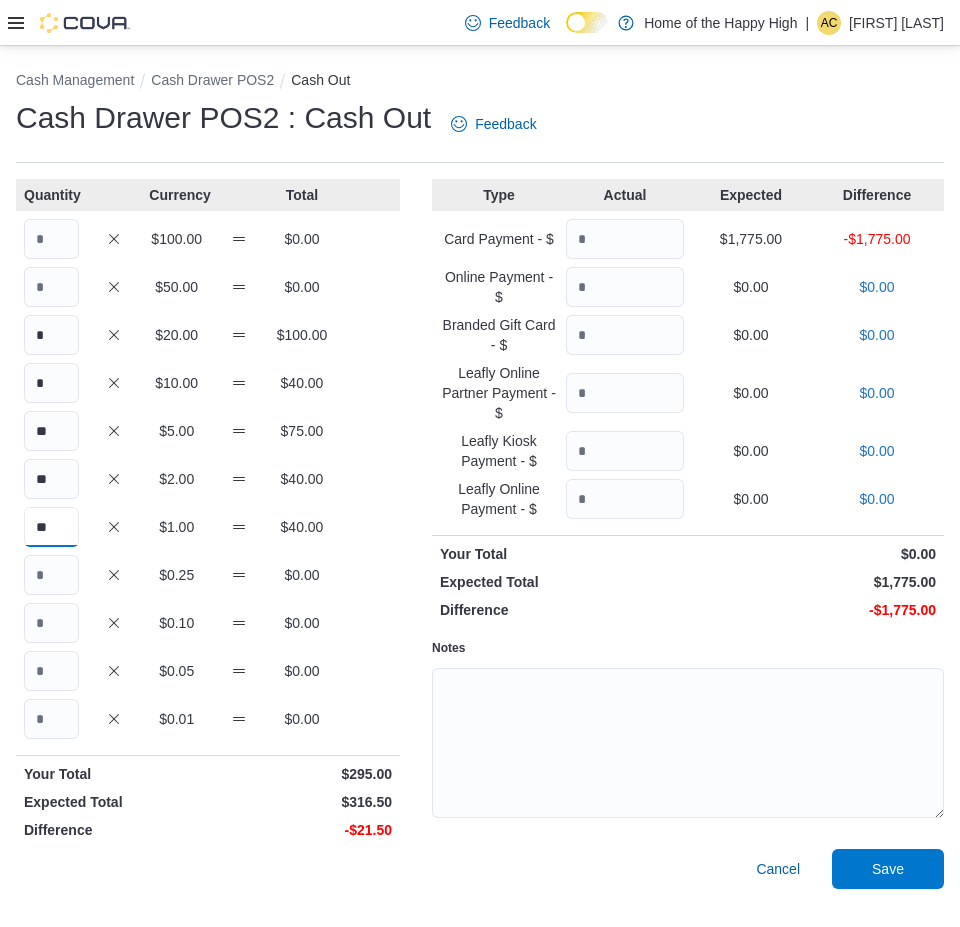 type on "**" 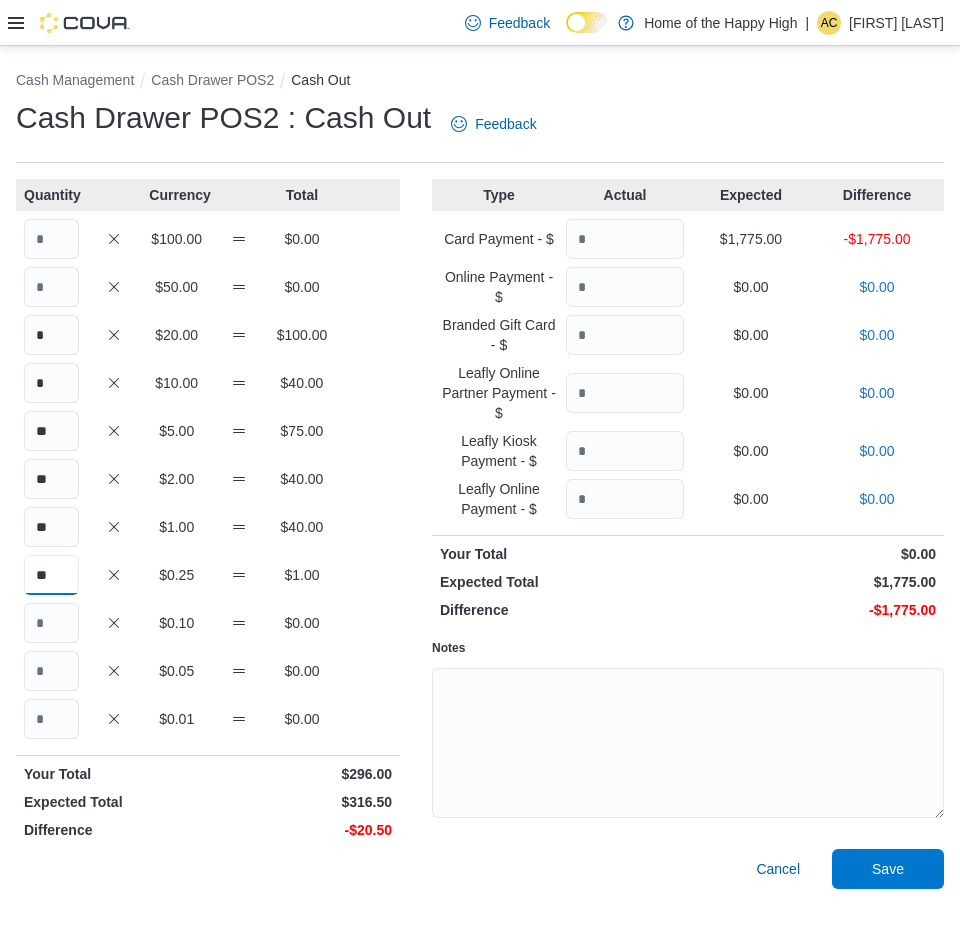 type on "**" 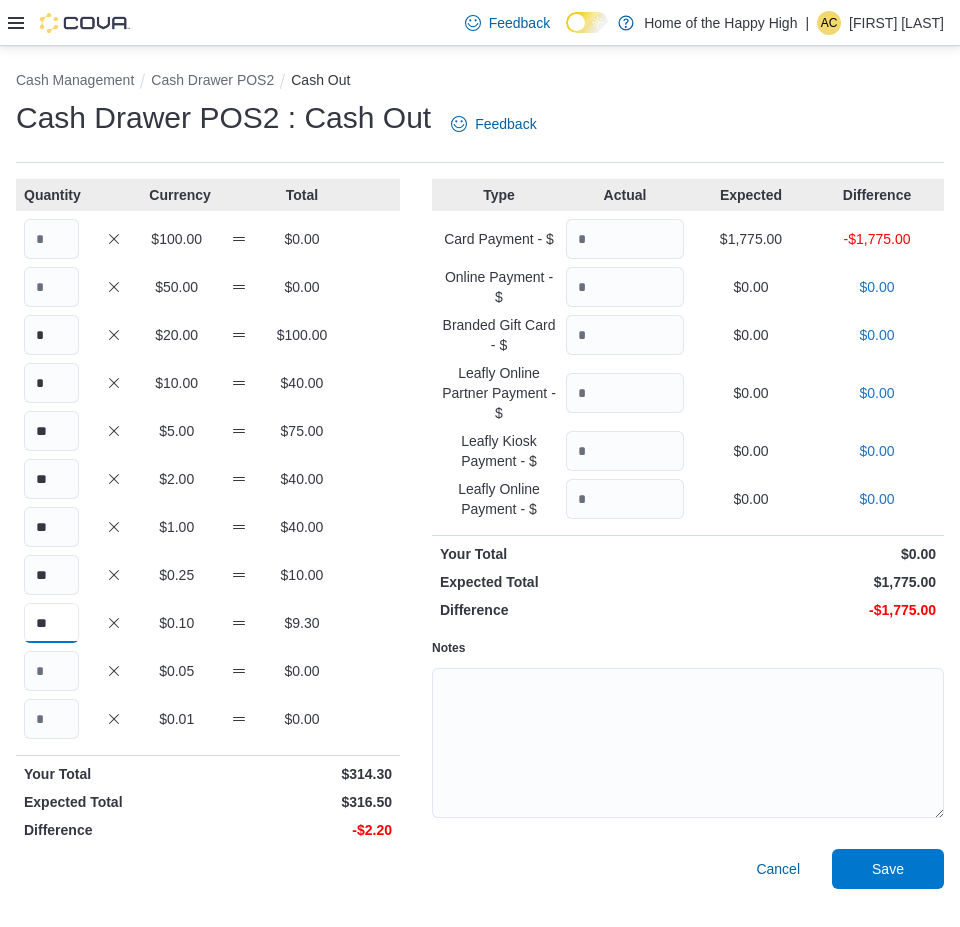 type on "**" 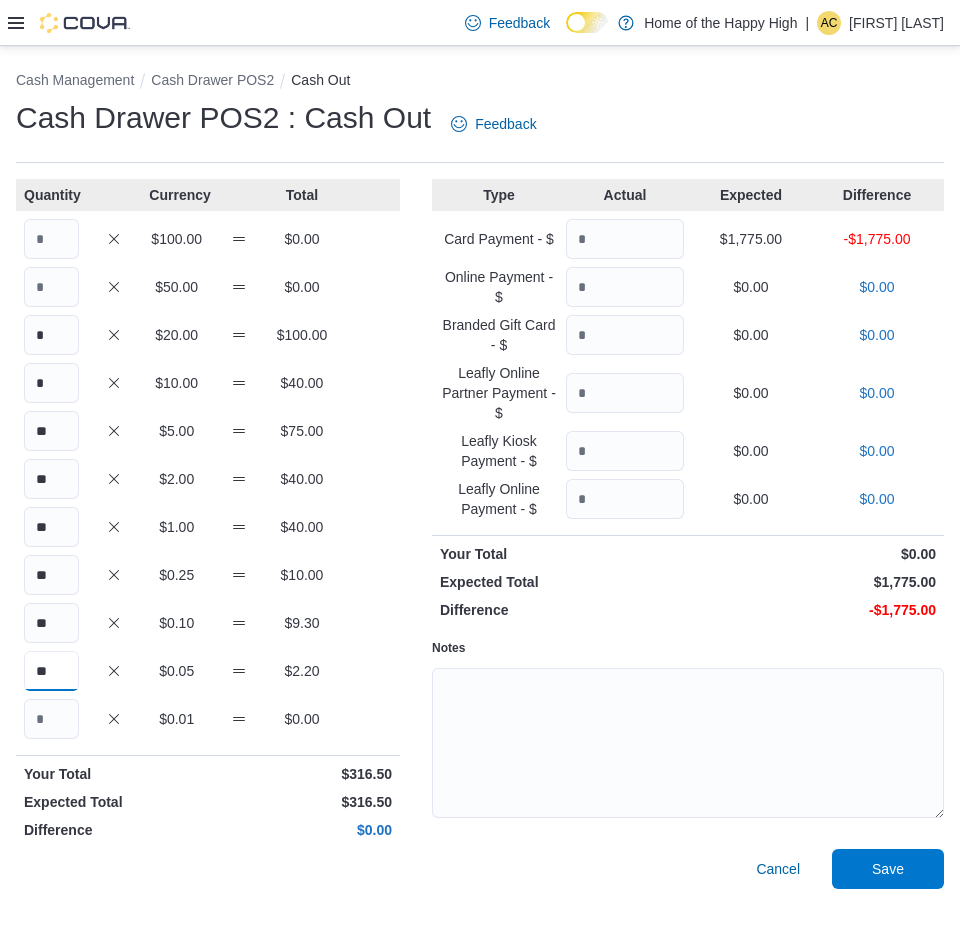 type on "**" 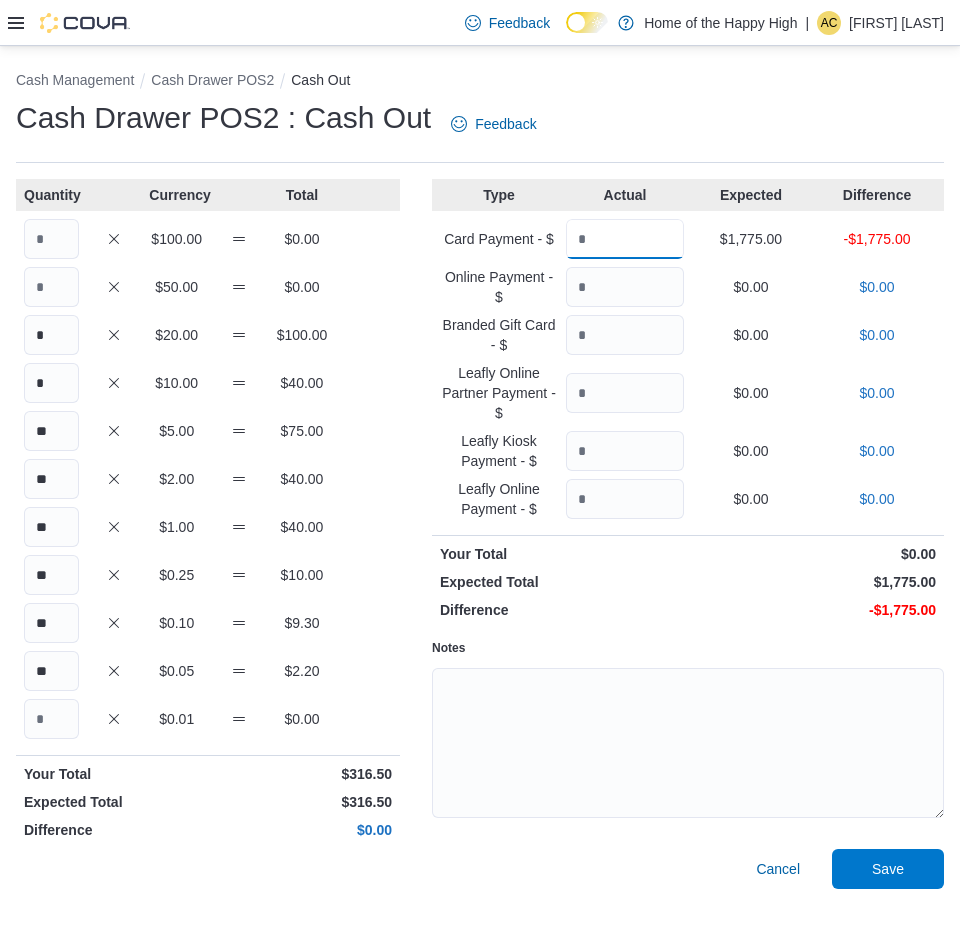 click at bounding box center [625, 239] 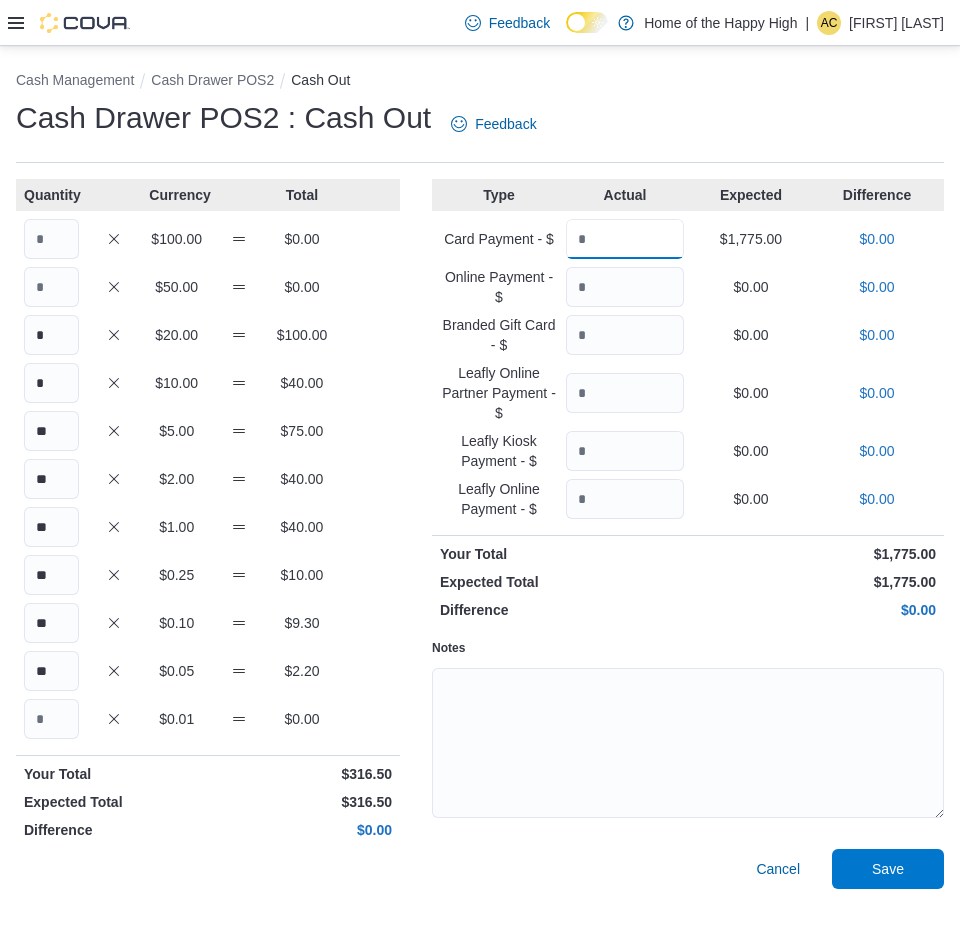 type on "*******" 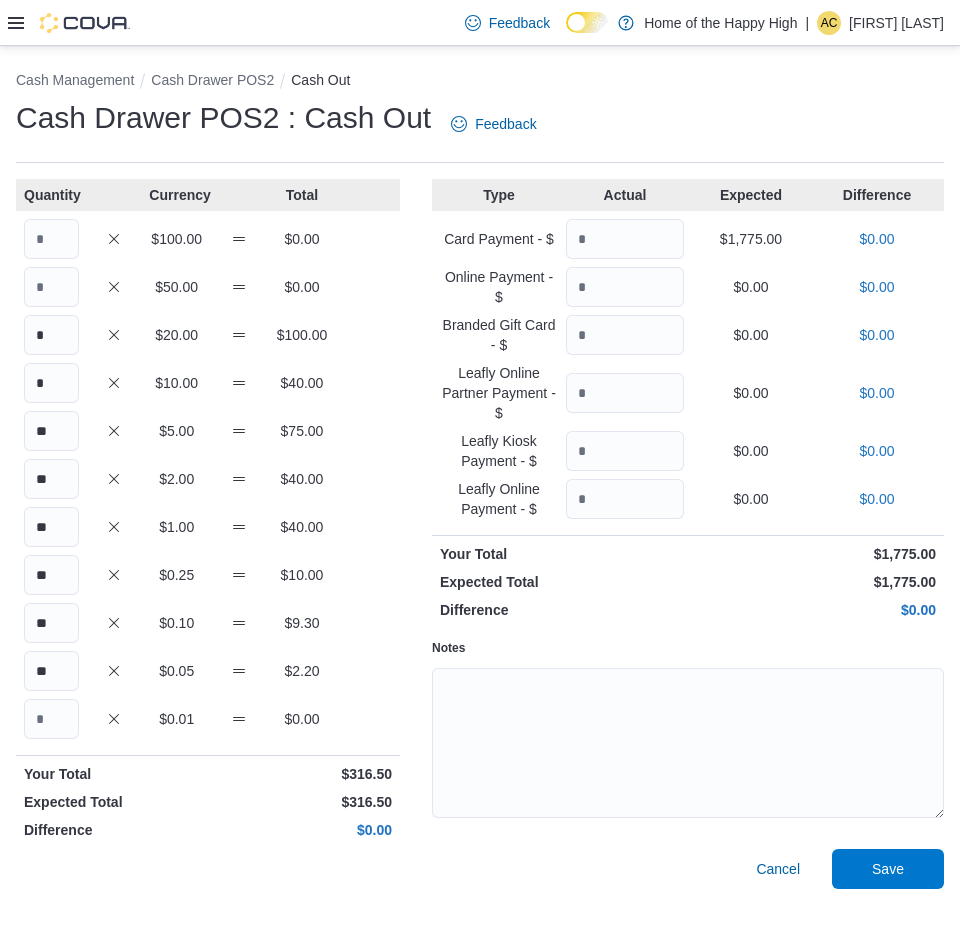 click on "Cash Drawer POS2 : Cash Out Feedback" at bounding box center [480, 124] 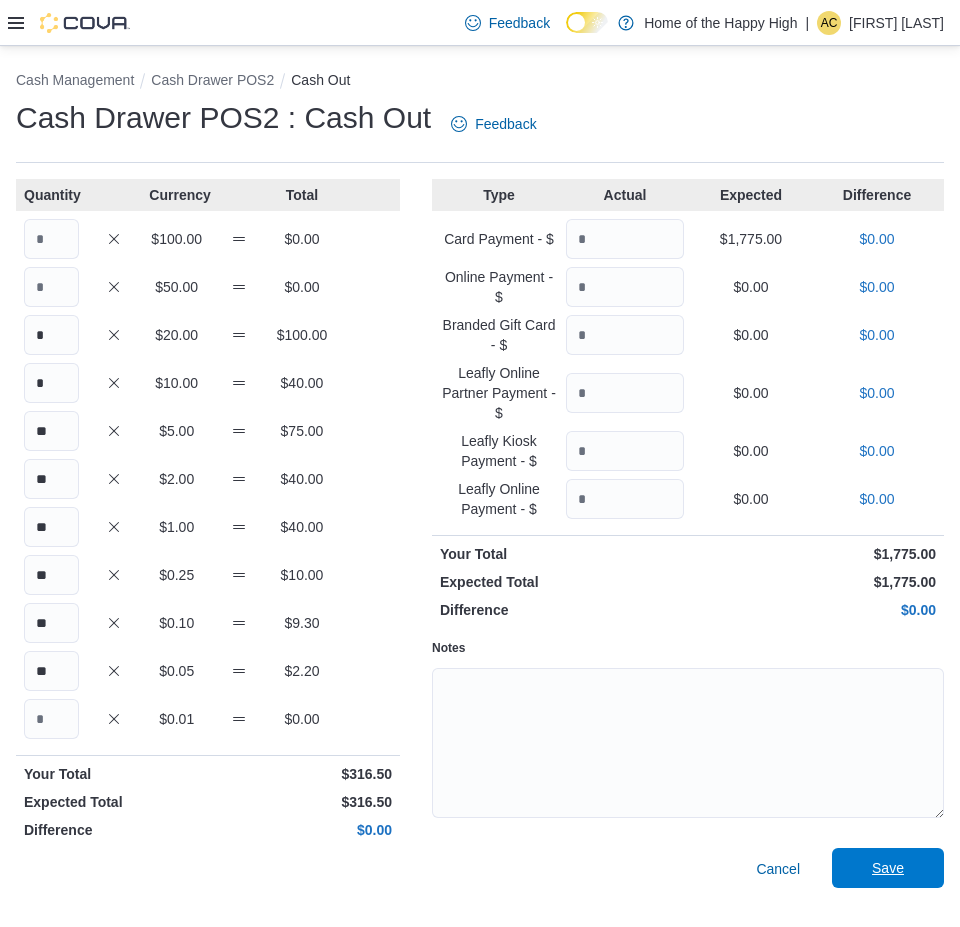 click on "Save" at bounding box center (888, 868) 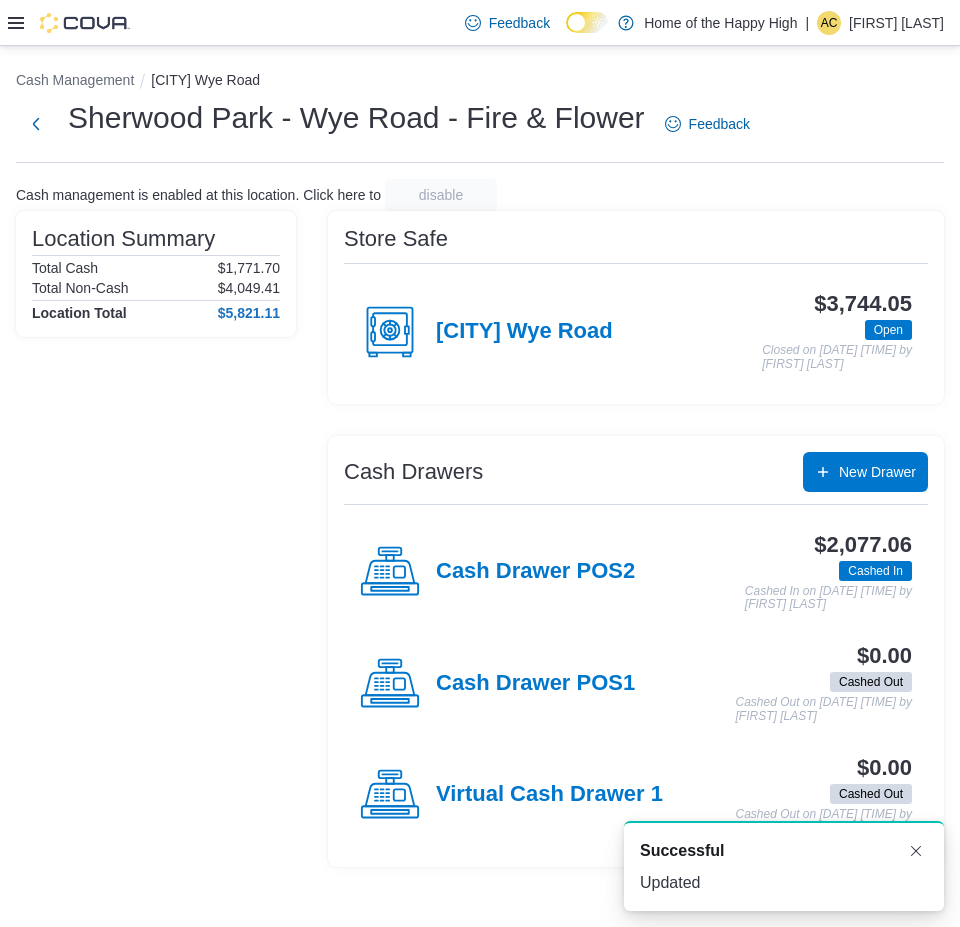 scroll, scrollTop: 0, scrollLeft: 0, axis: both 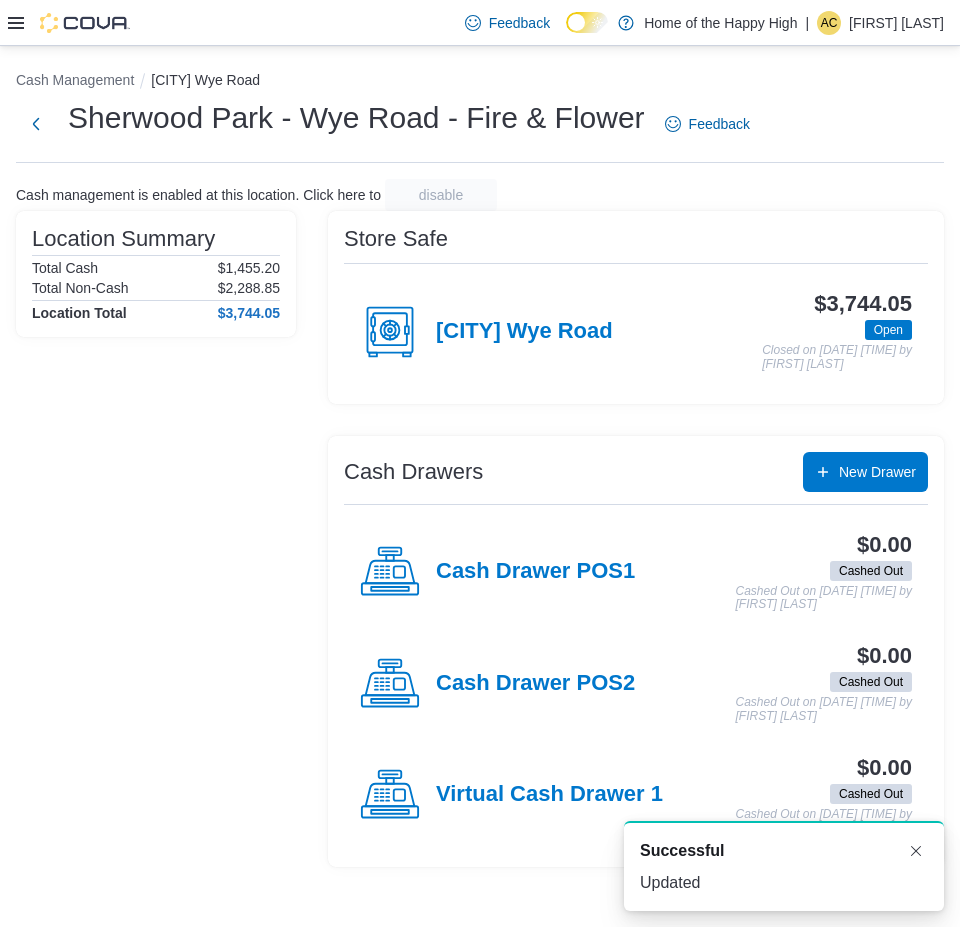 click on "Cash management is  enabled  at this location. Click here to disable" at bounding box center [480, 195] 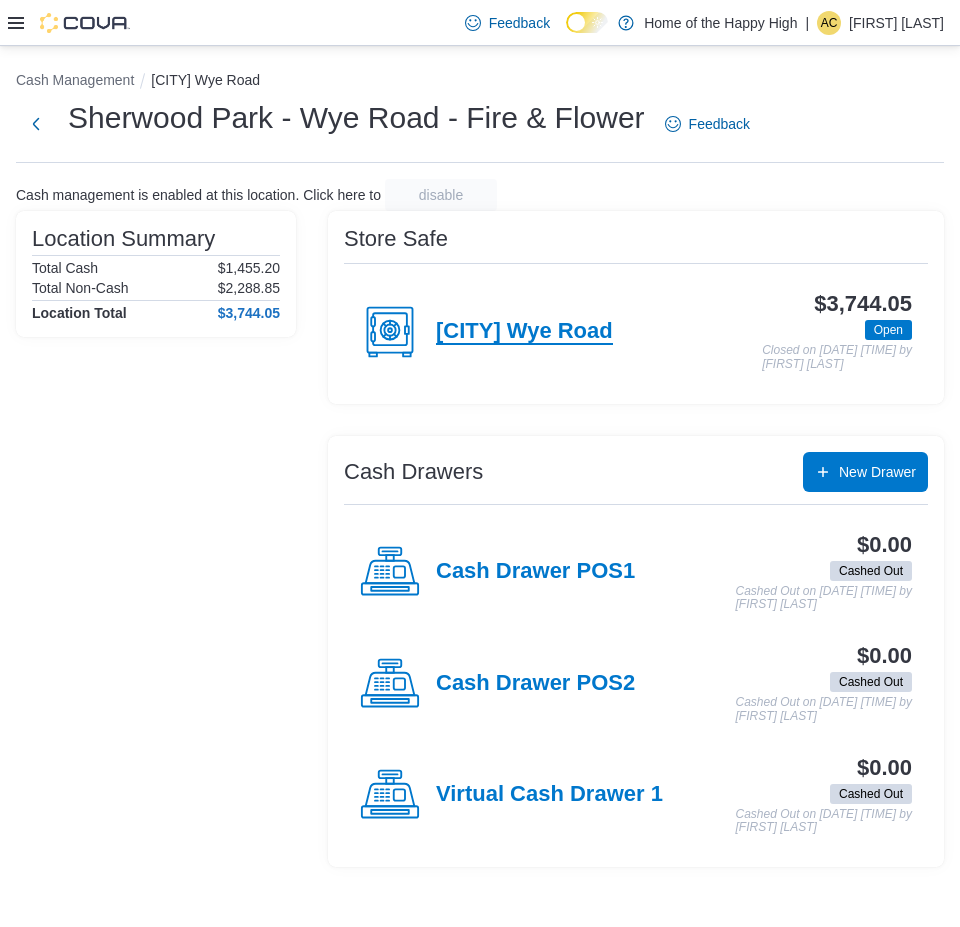 click on "Sherwood Park Wye Road" at bounding box center [524, 332] 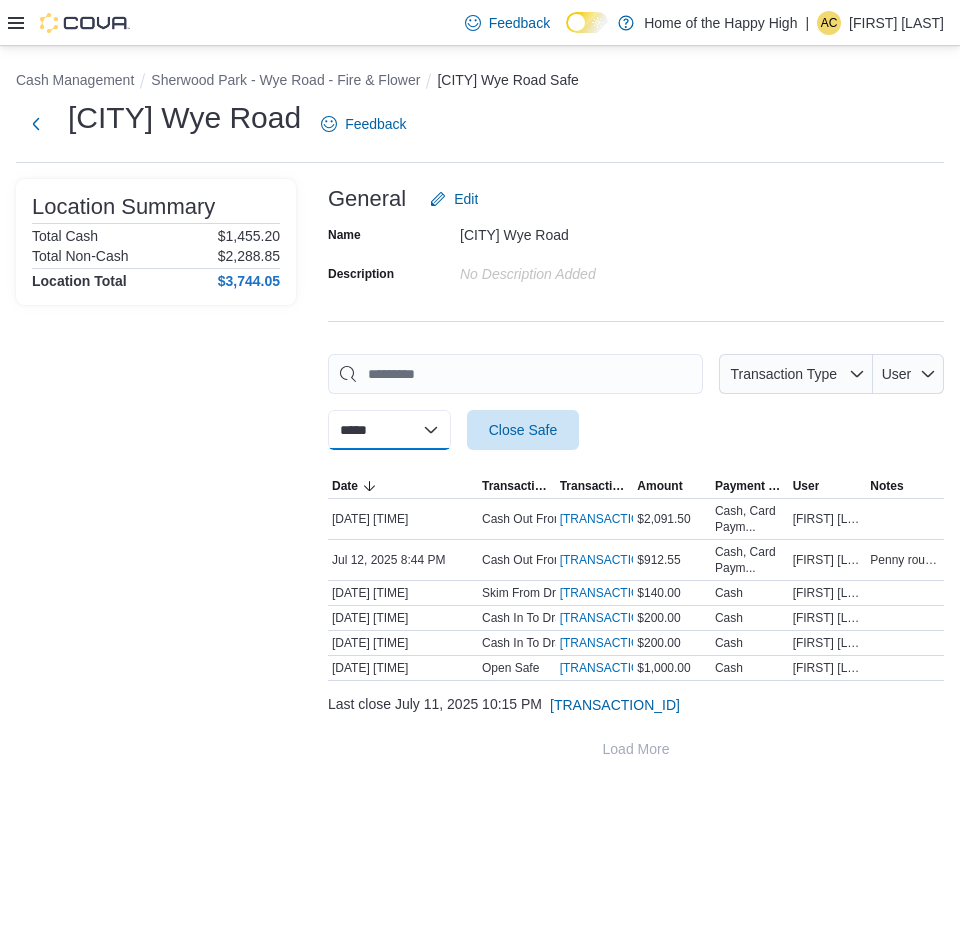 click on "**********" at bounding box center (389, 430) 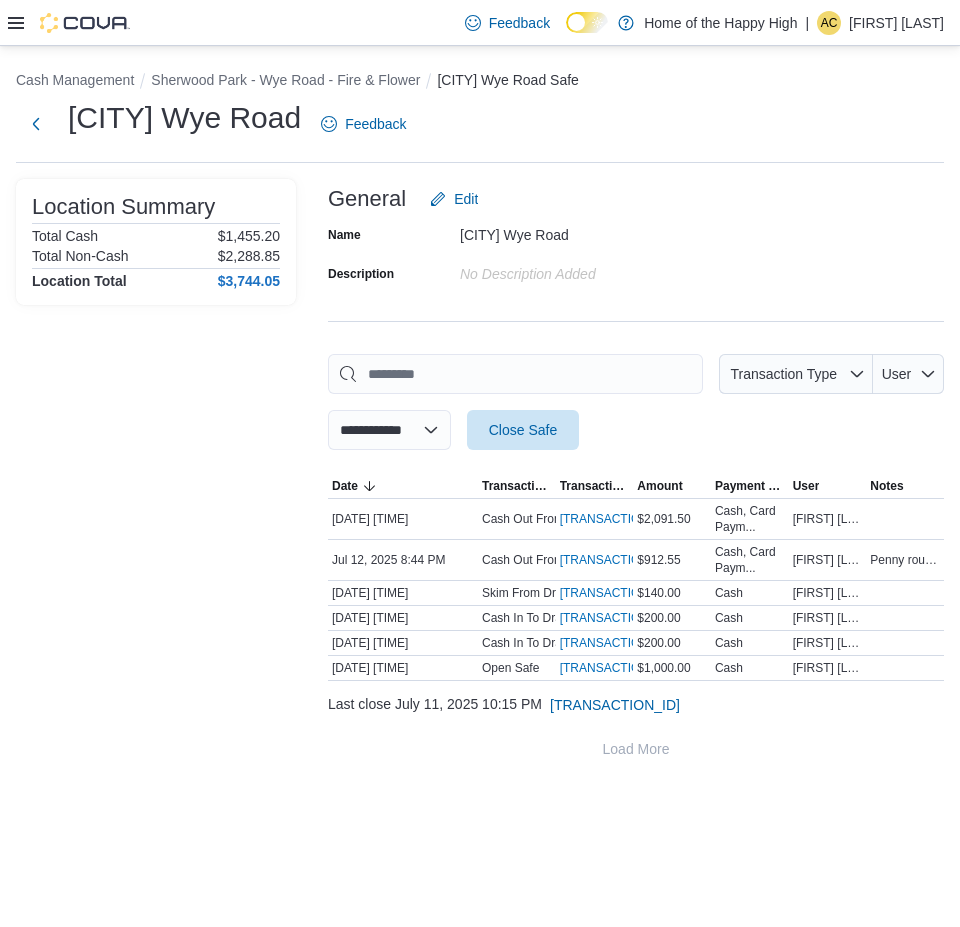 click on "**********" at bounding box center (389, 430) 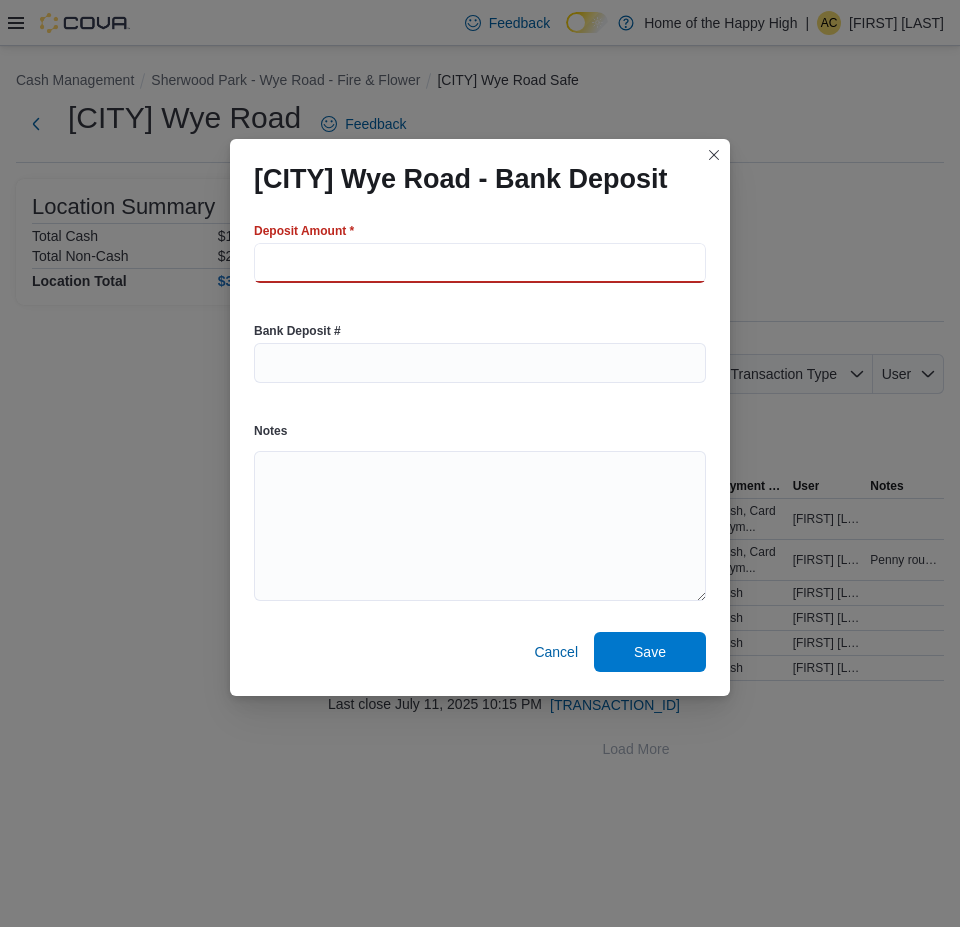 click at bounding box center [480, 263] 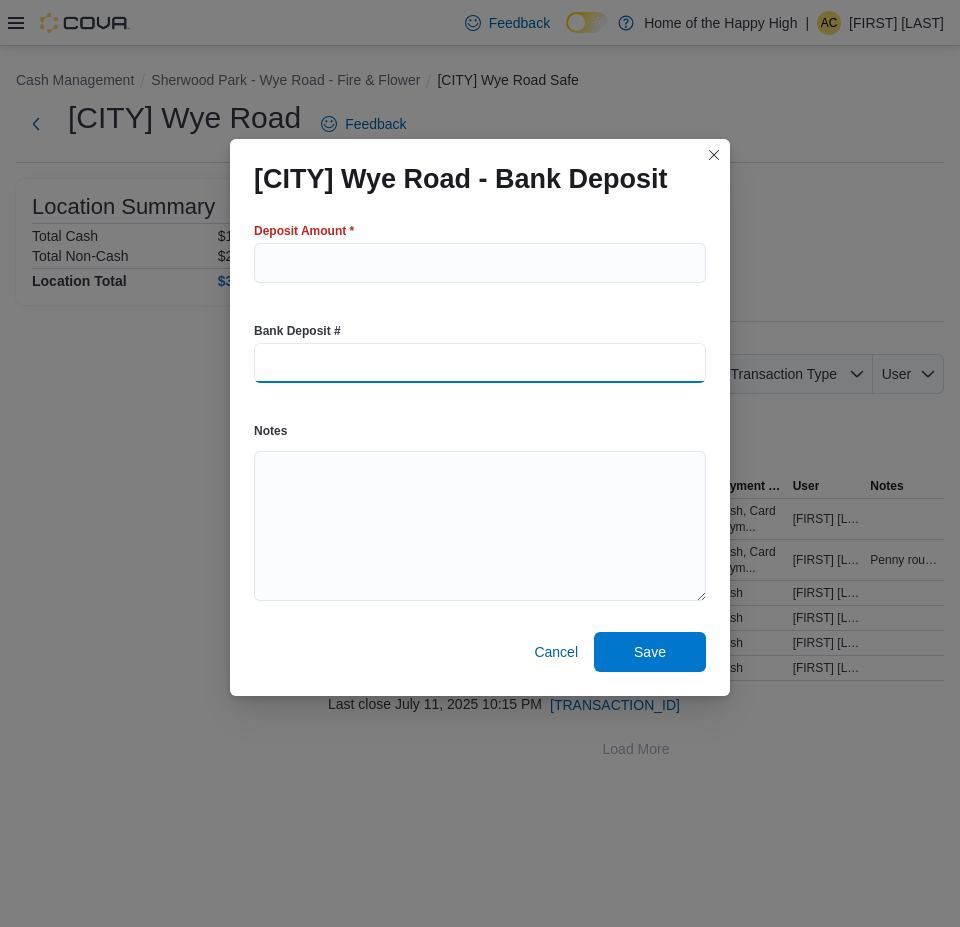 click at bounding box center [480, 363] 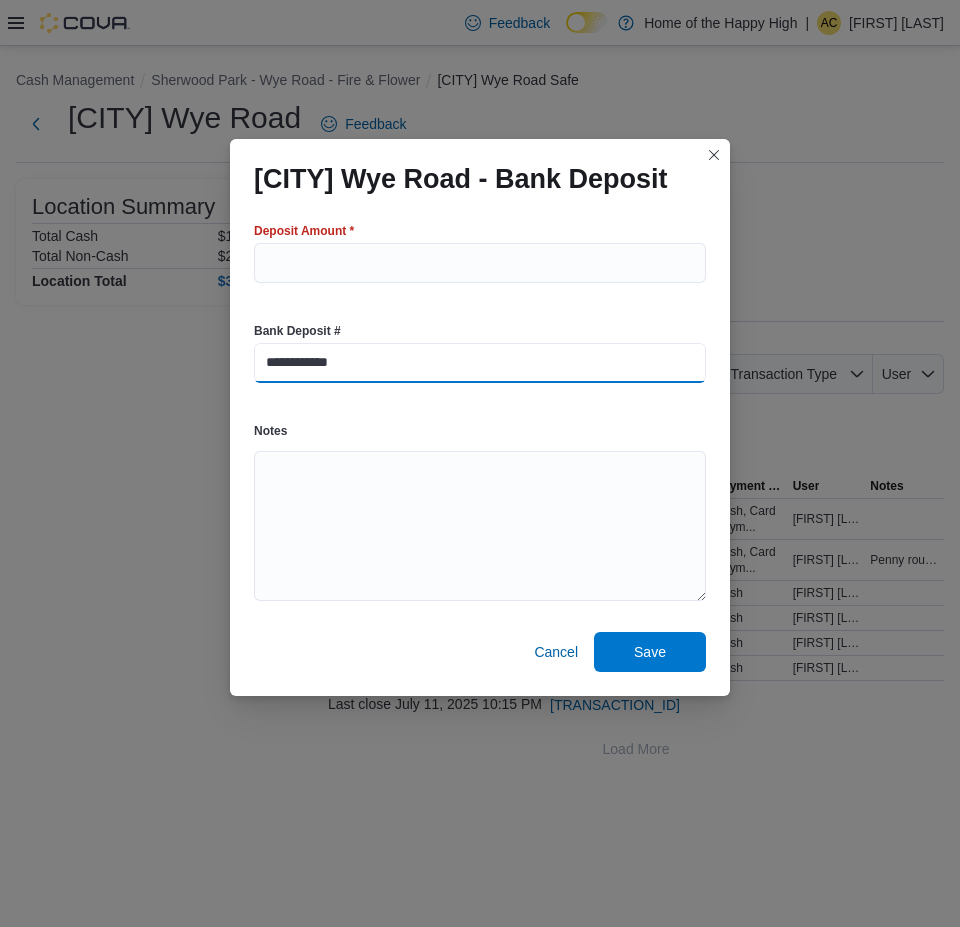 type on "**********" 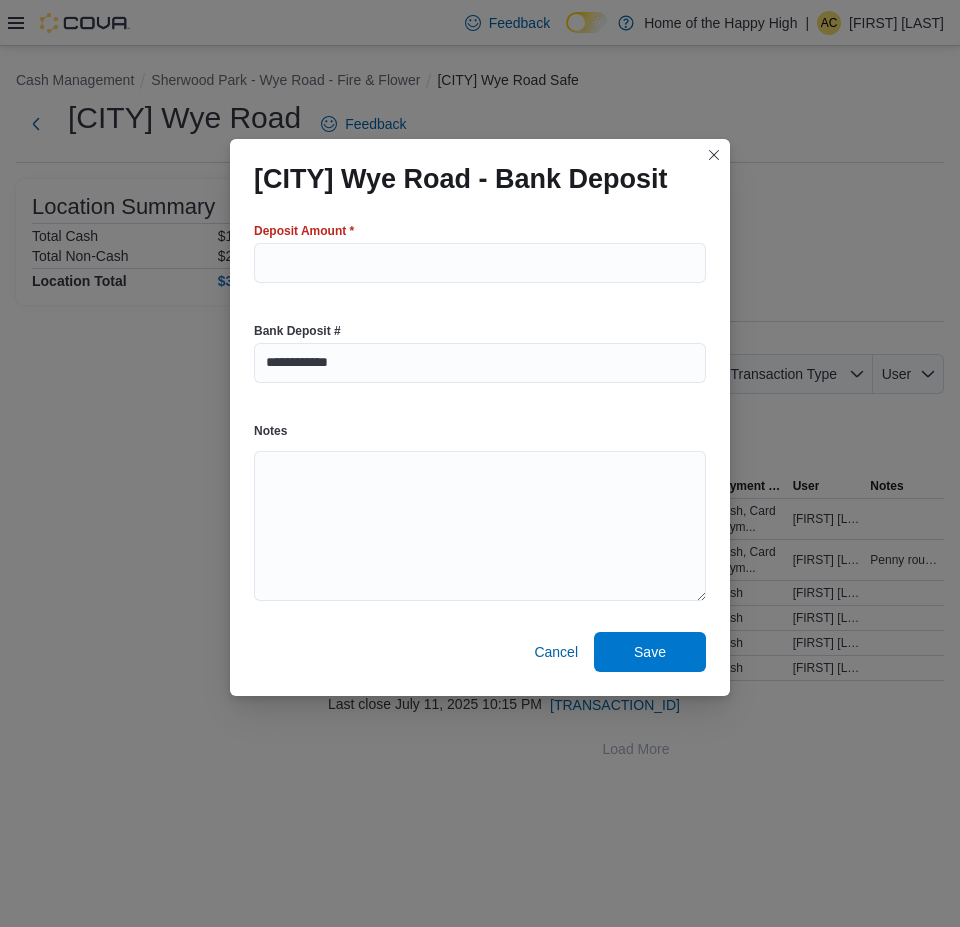 click on "Notes" at bounding box center [480, 513] 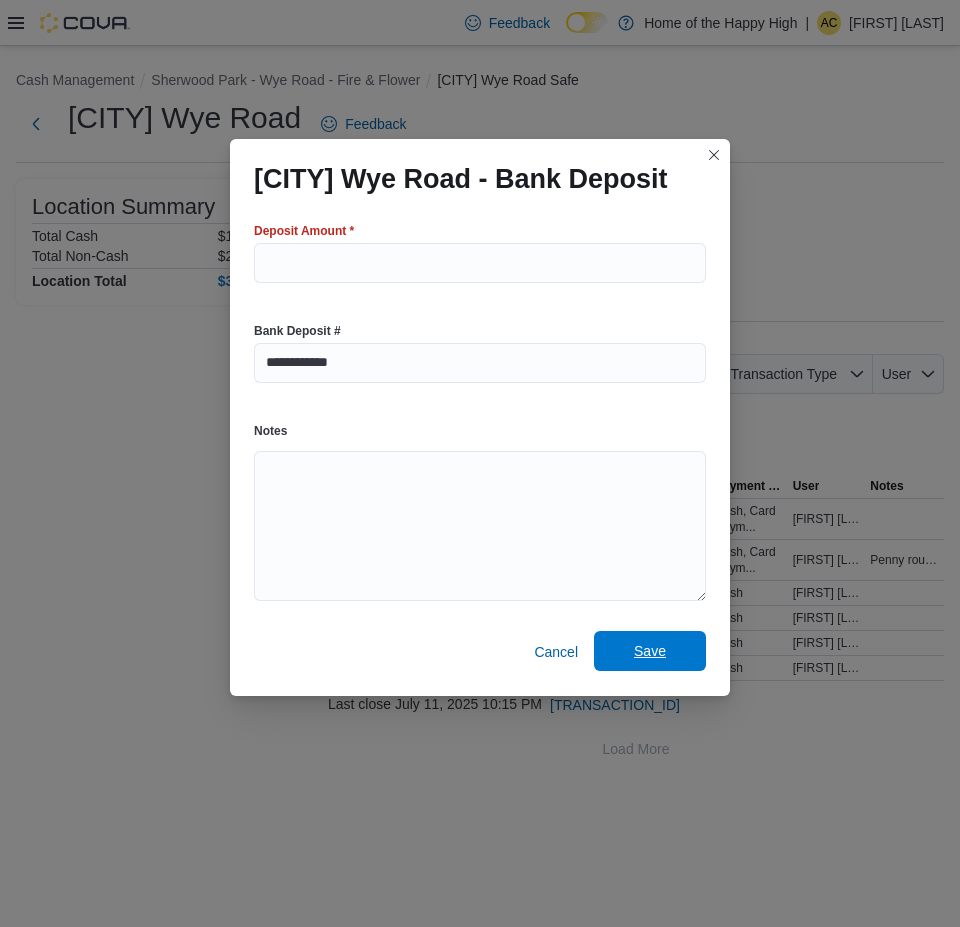 click on "Save" at bounding box center (650, 651) 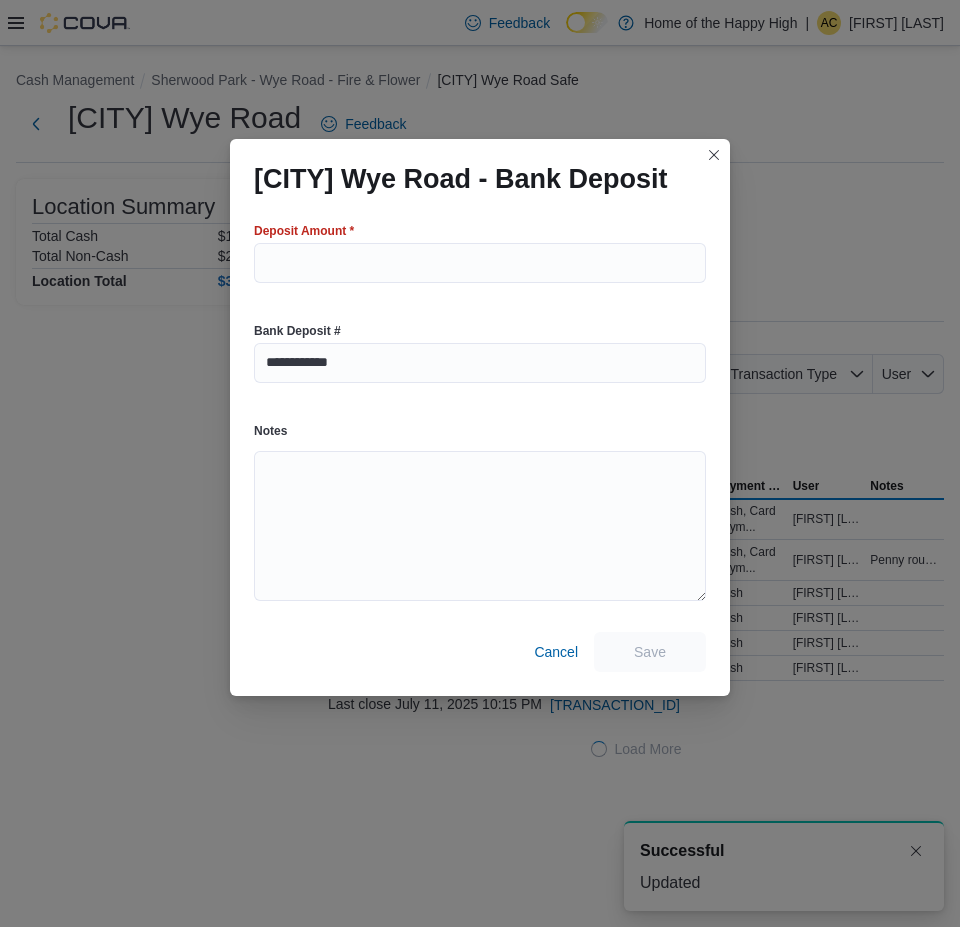 scroll, scrollTop: 0, scrollLeft: 0, axis: both 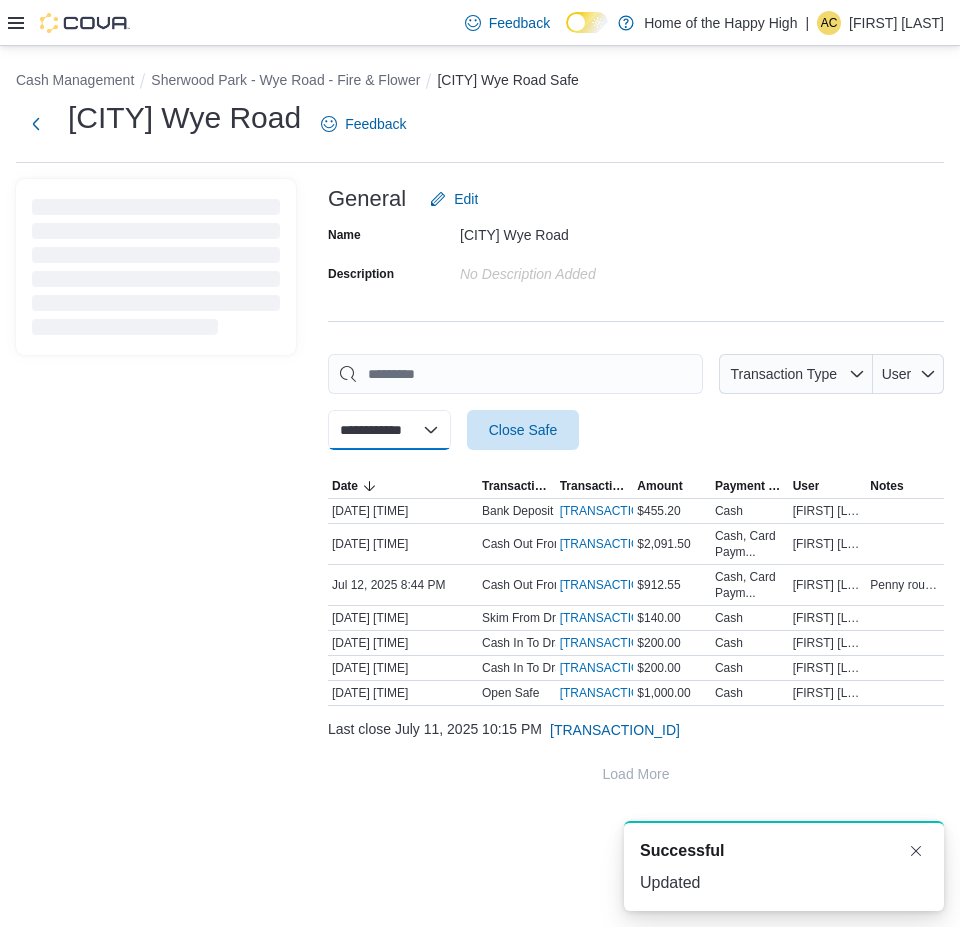select 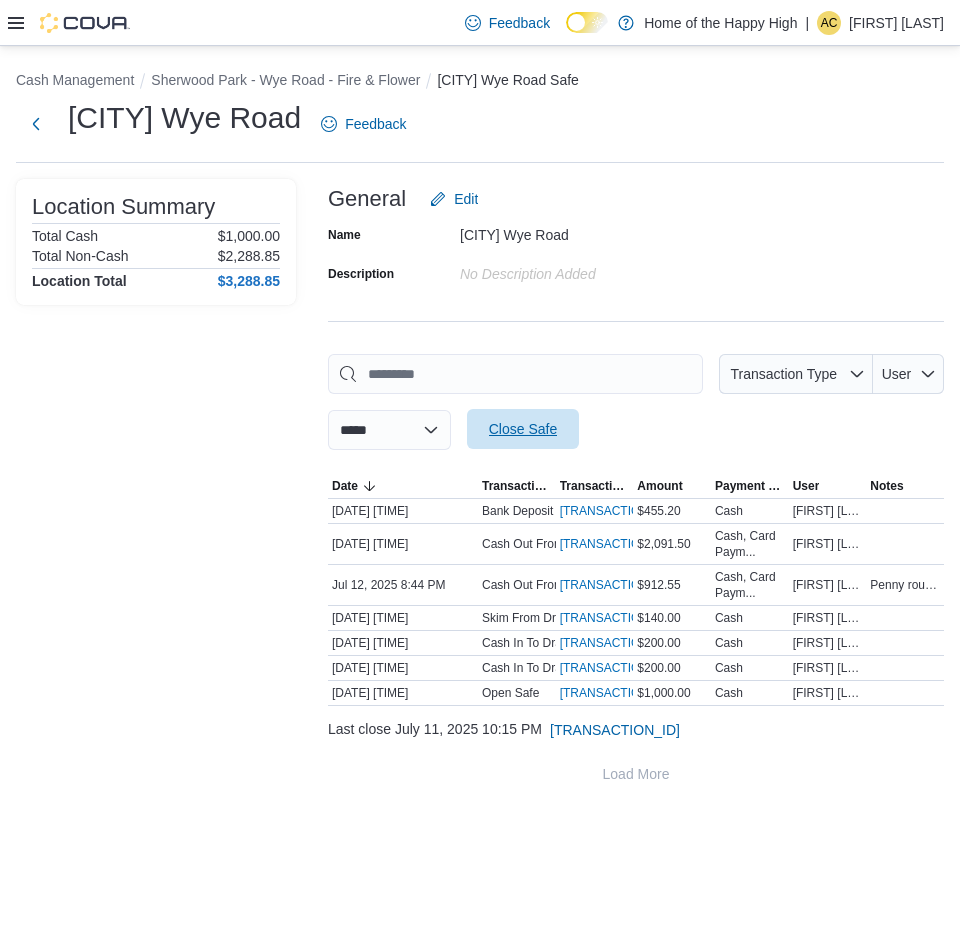 click on "Close Safe" at bounding box center [523, 429] 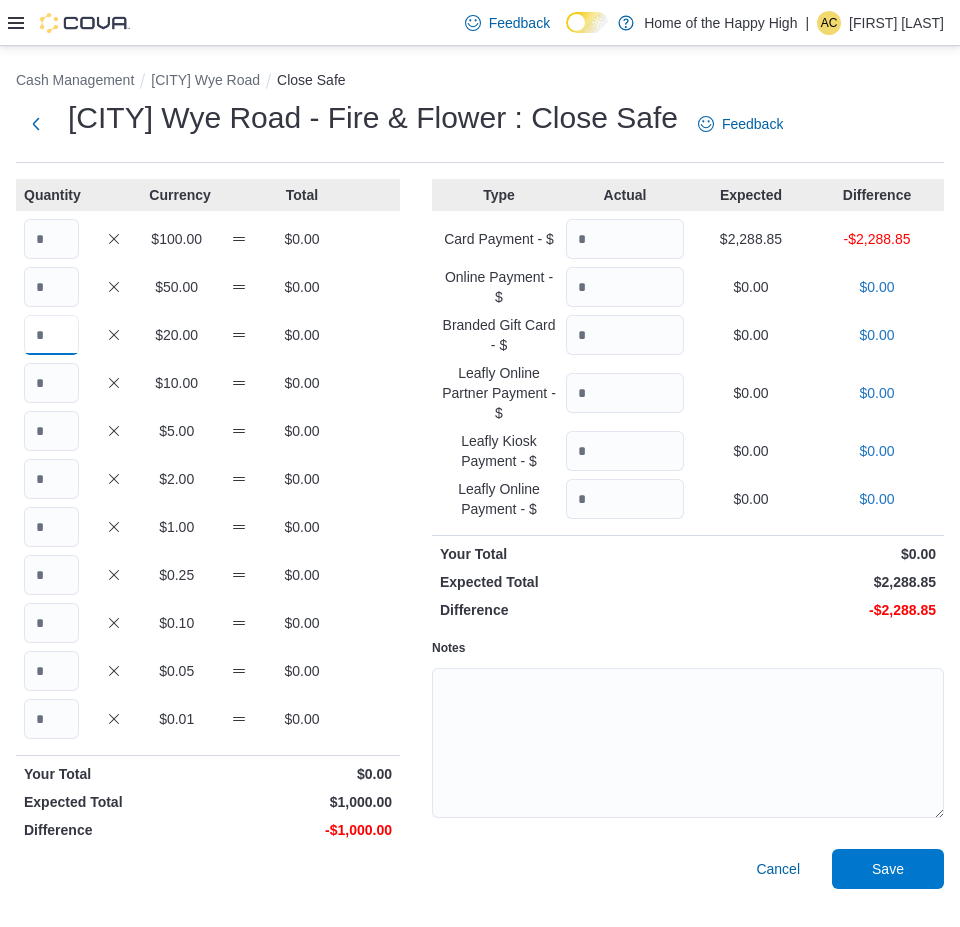 click at bounding box center [51, 335] 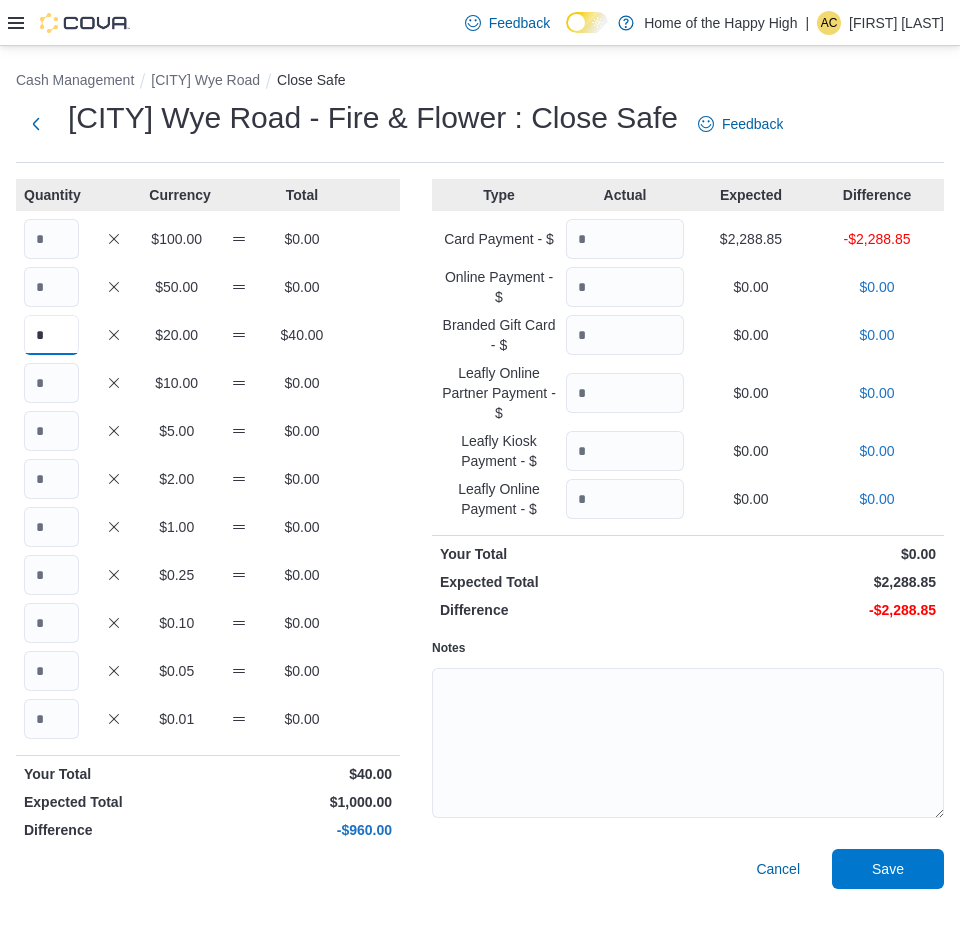 type on "*" 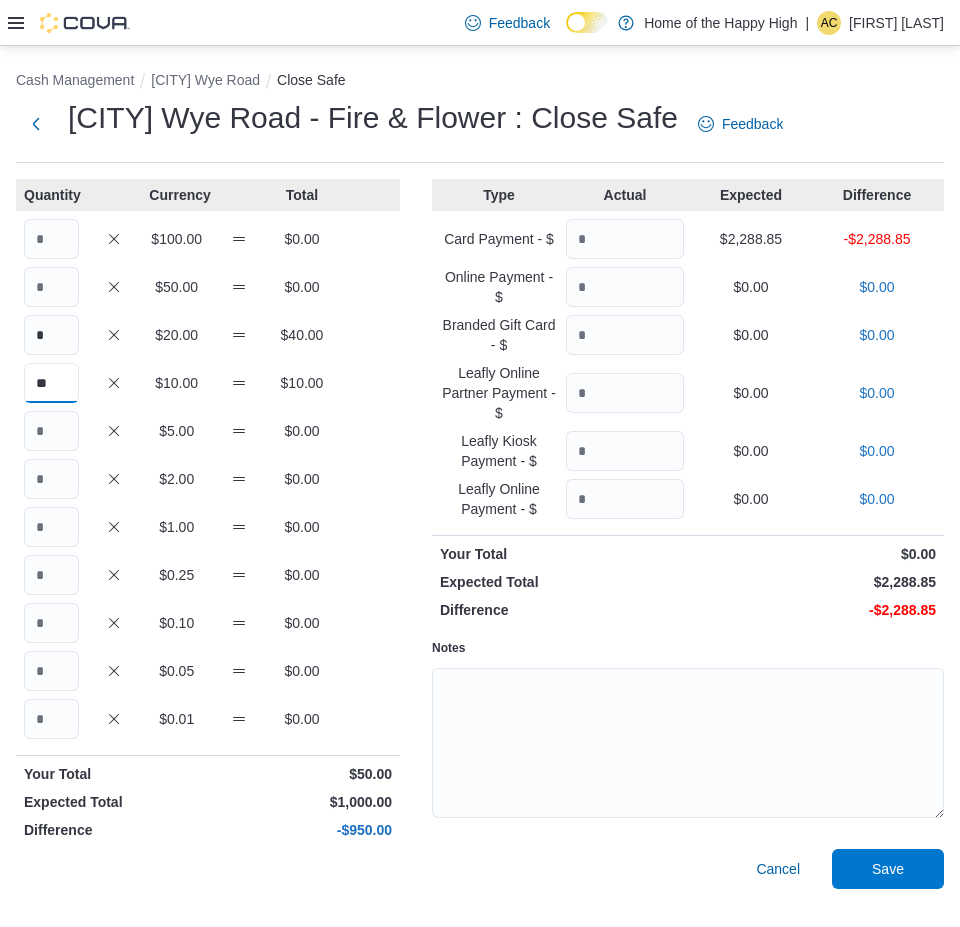 type on "**" 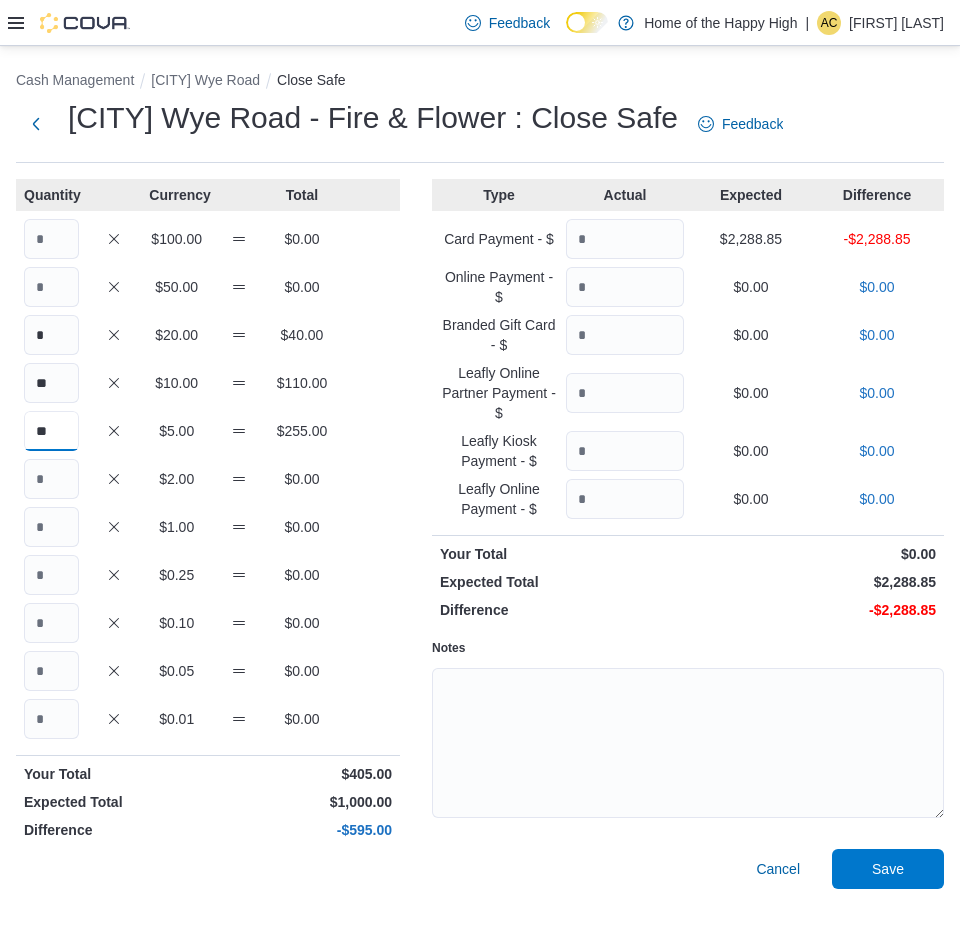 type on "**" 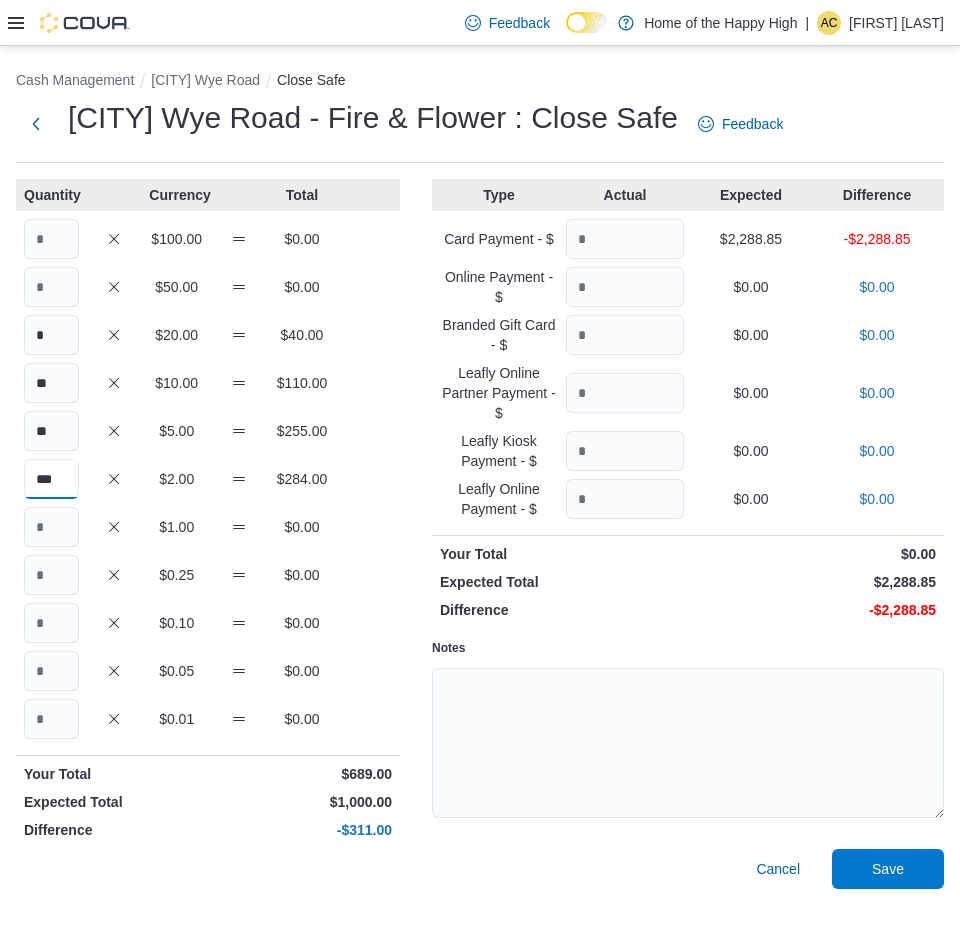 type on "***" 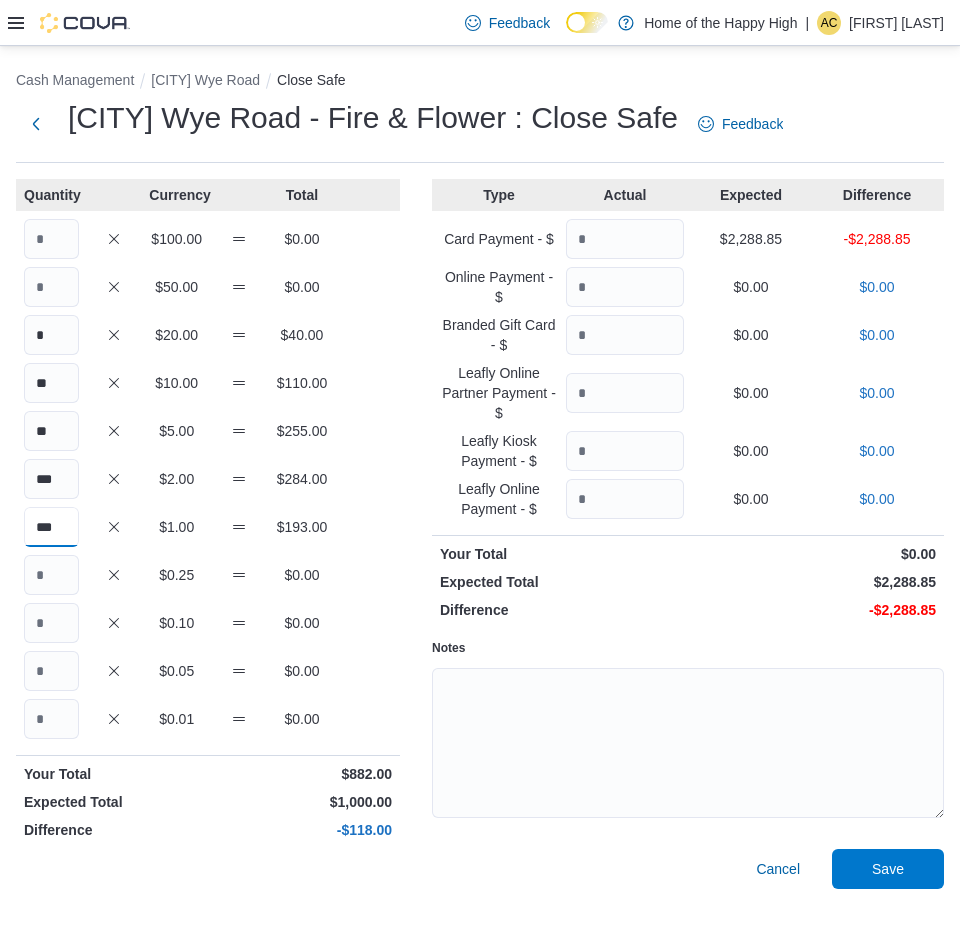 type on "***" 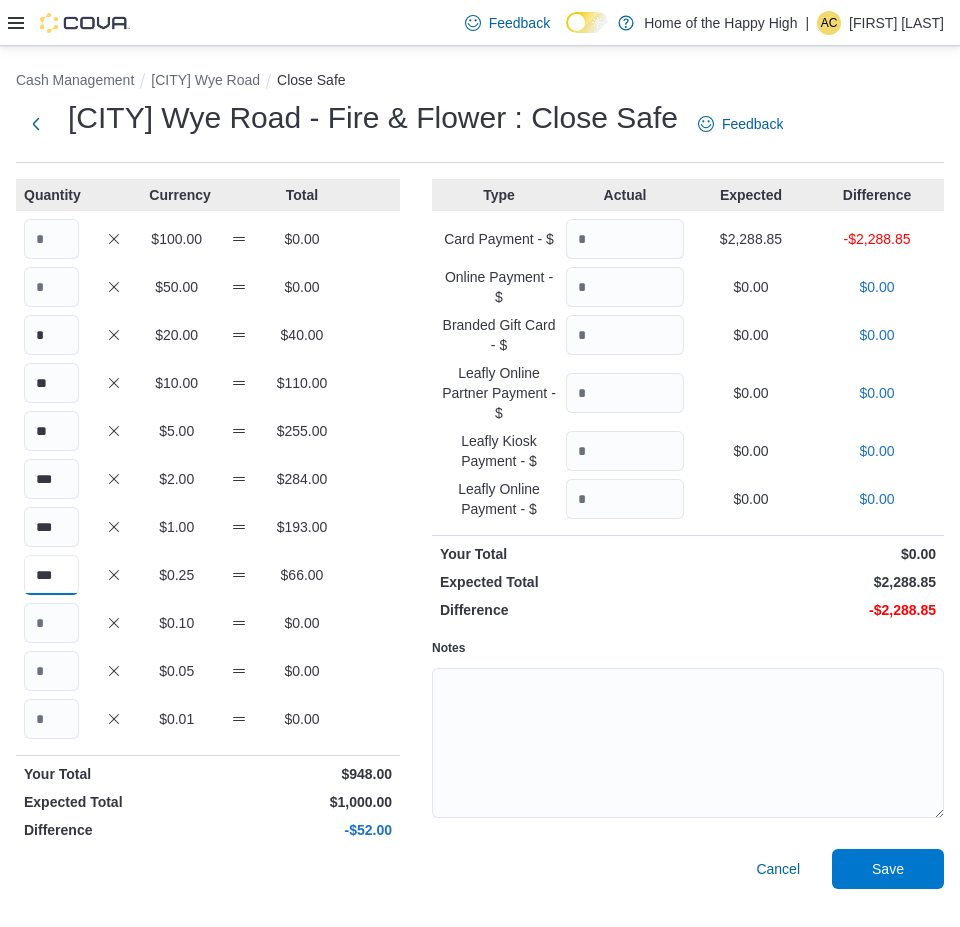 type on "***" 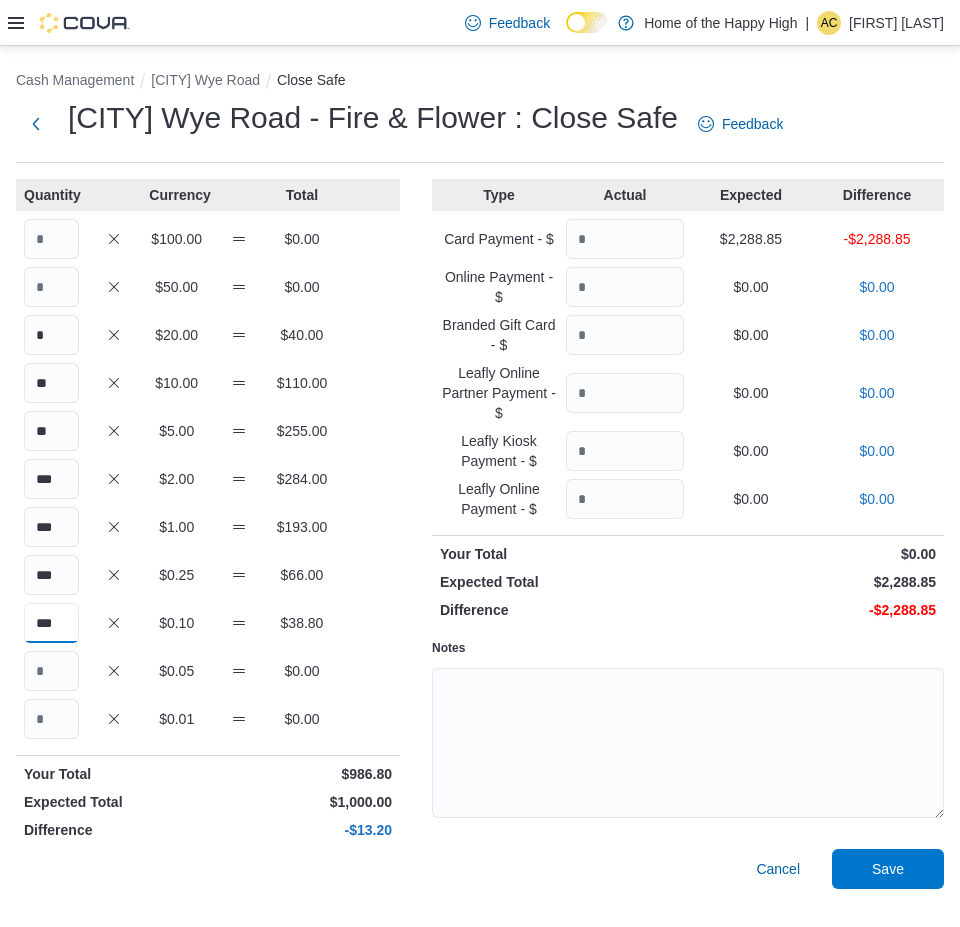 type on "***" 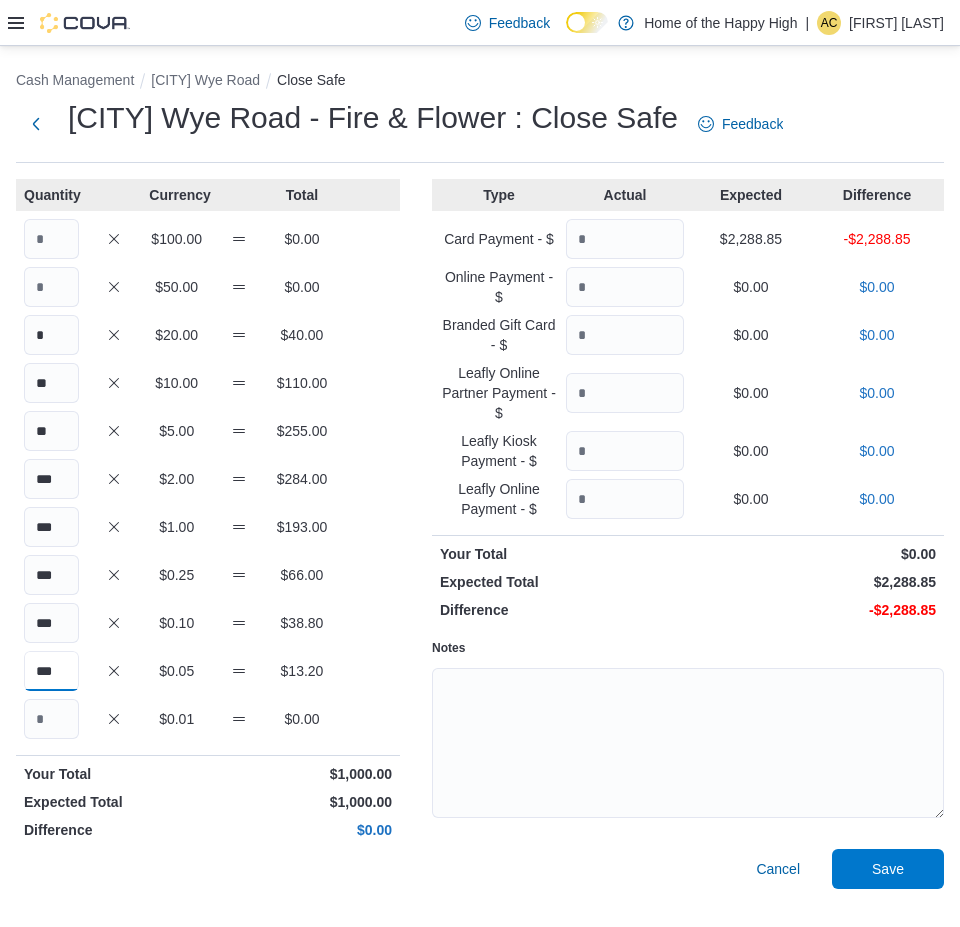 type on "***" 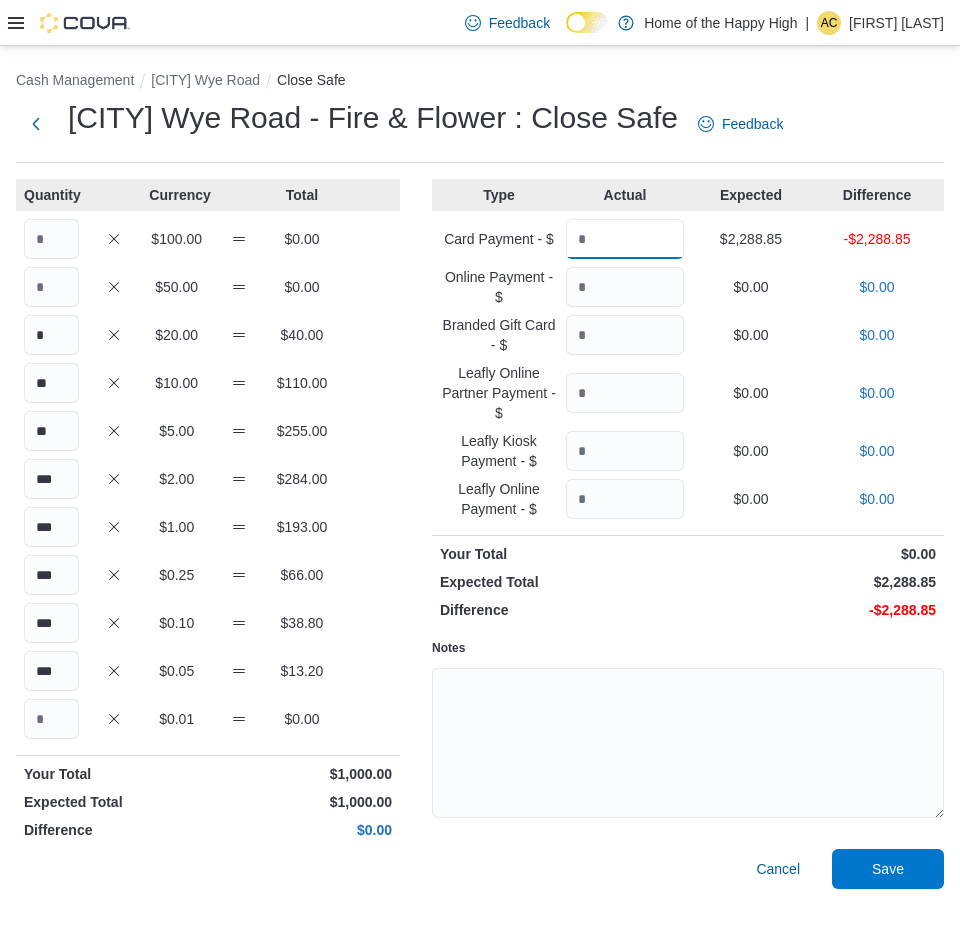 click at bounding box center [625, 239] 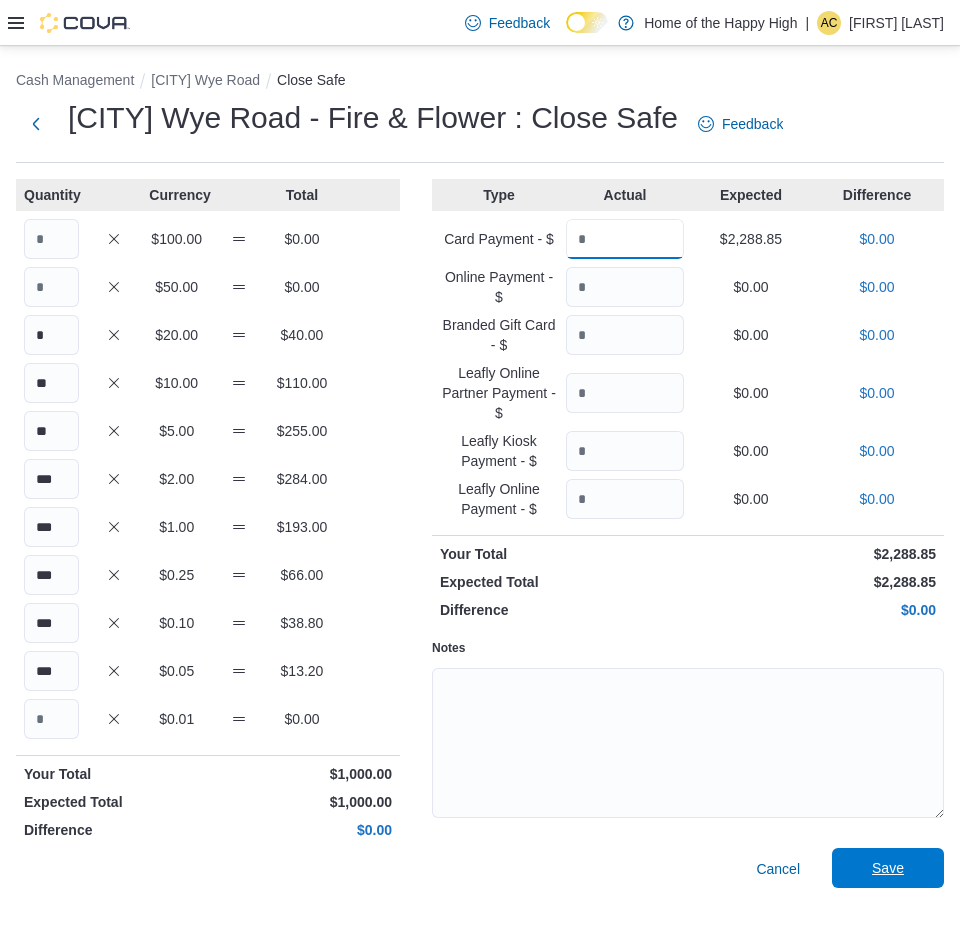 type on "*******" 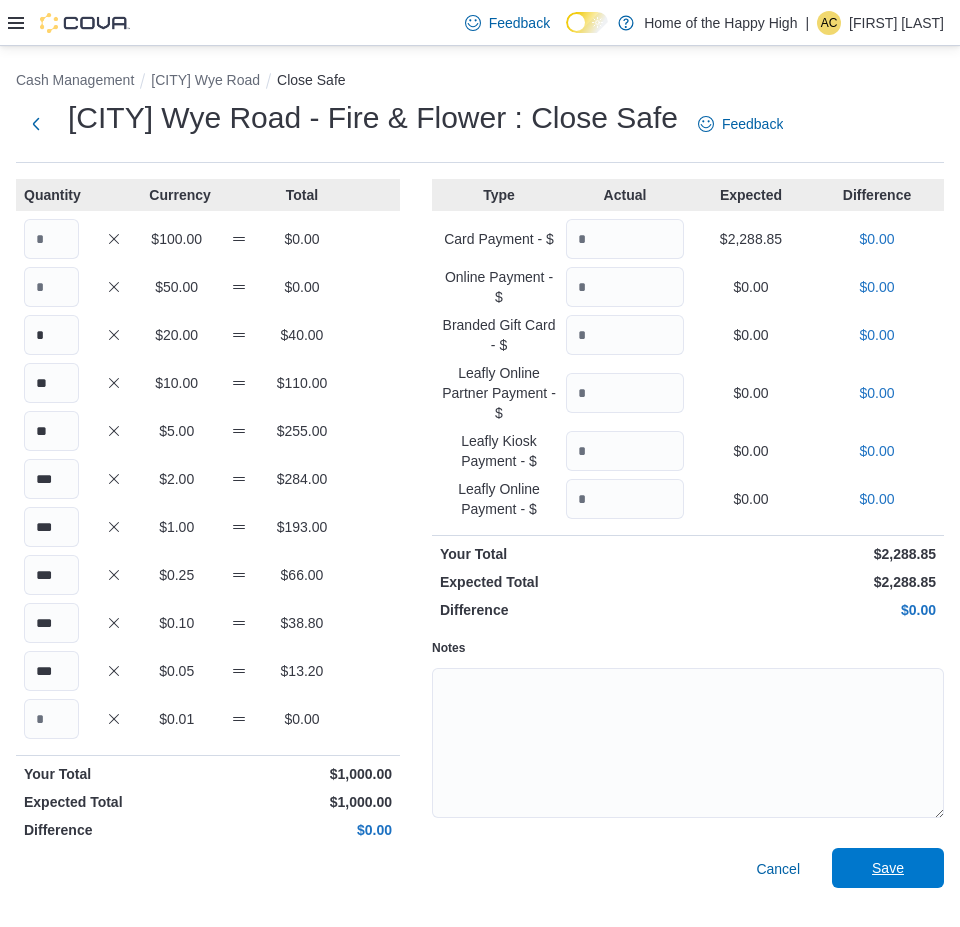 click on "Save" at bounding box center (888, 868) 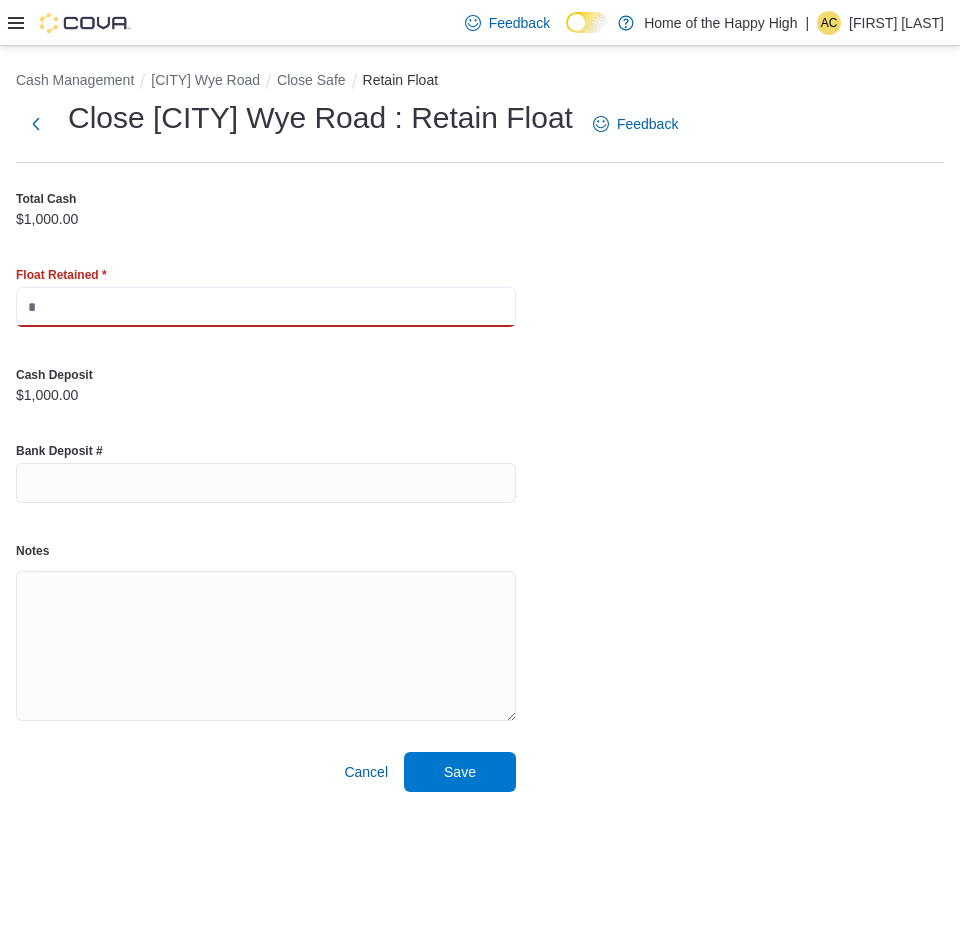 click at bounding box center (266, 307) 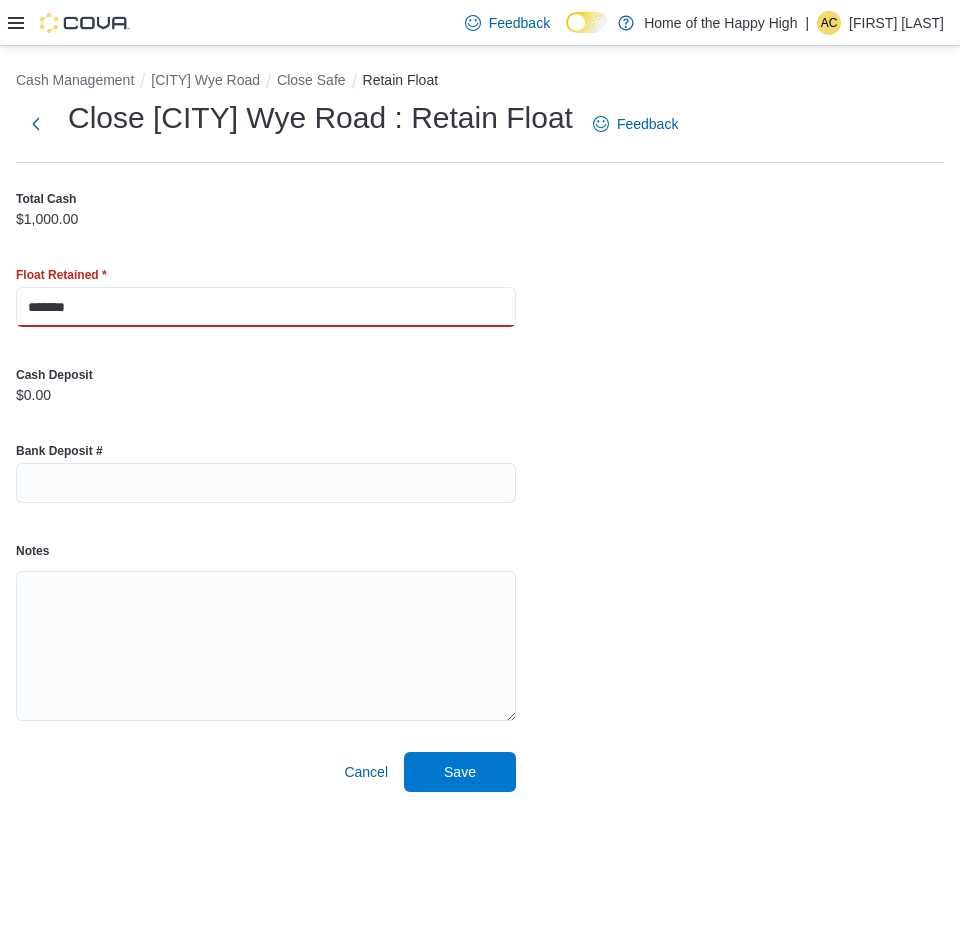 type on "*******" 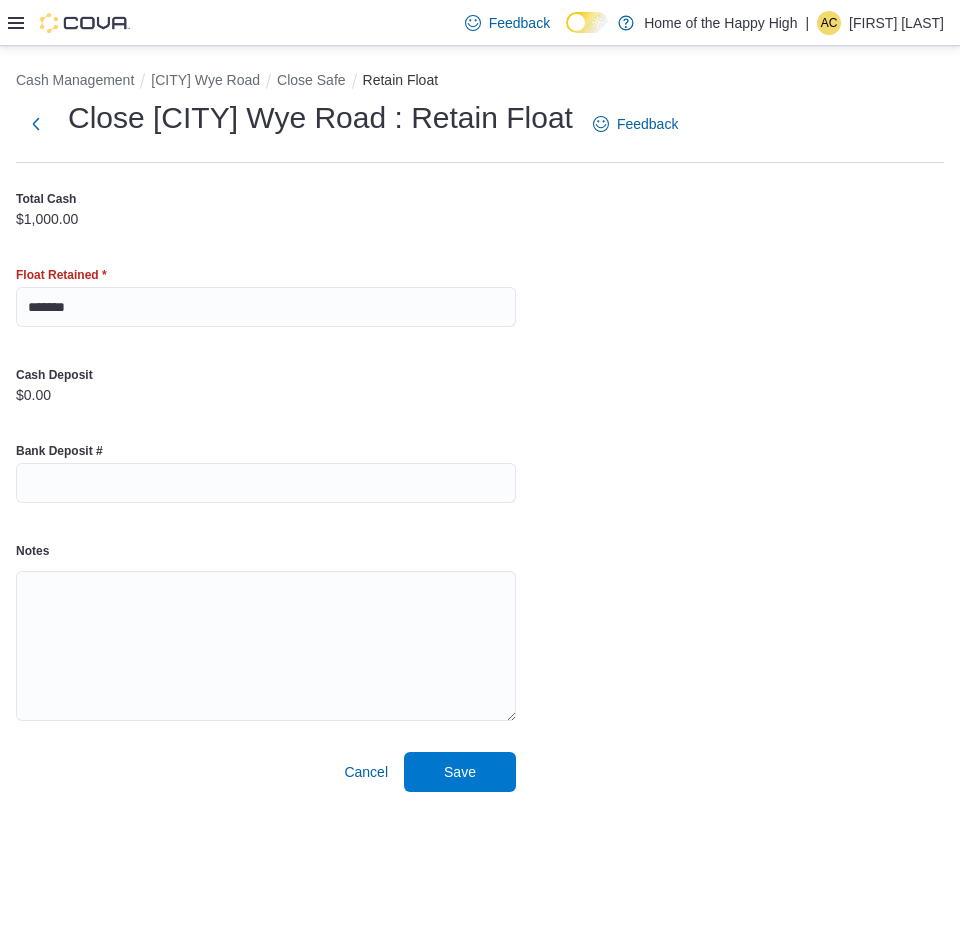 click on "Cash Management Sherwood Park Wye Road Close Safe Retain Float Close Sherwood Park Wye Road : Retain Float Feedback   Total Cash  $1,000.00 Float Retained * ******* Cash Deposit  $0.00 Bank Deposit #  Notes  Cancel Save" at bounding box center (480, 427) 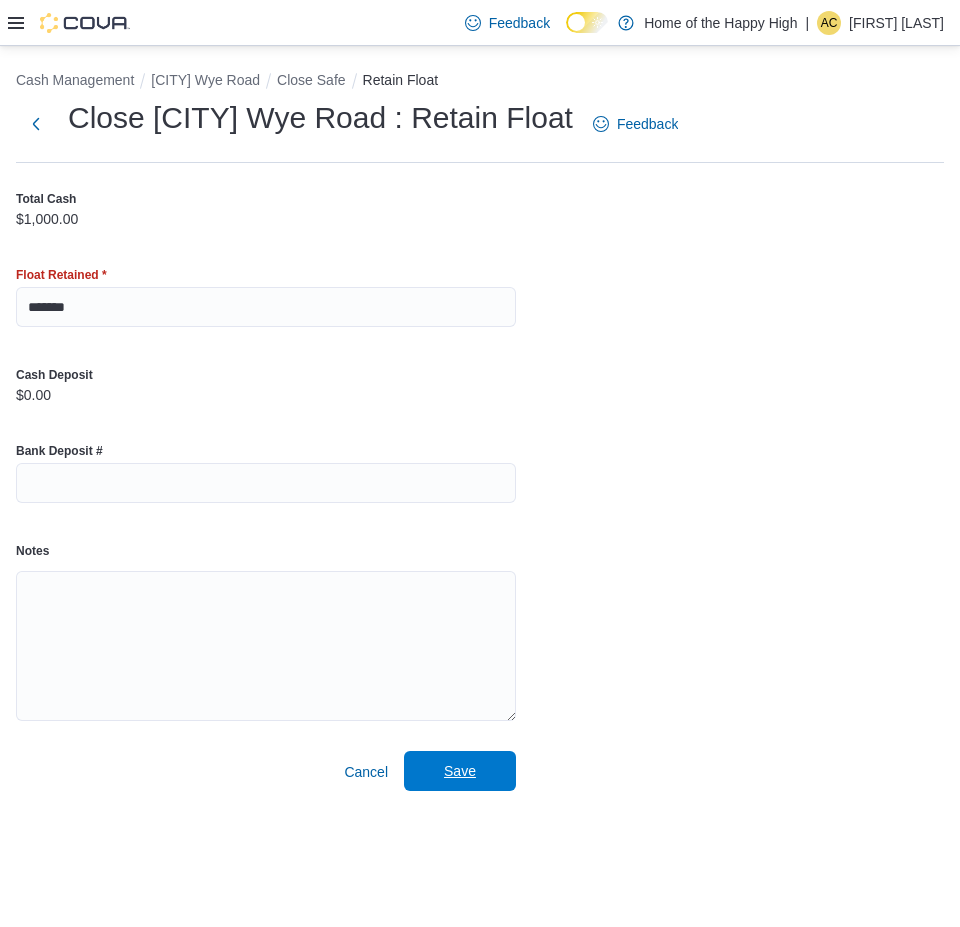 click on "Save" at bounding box center [460, 771] 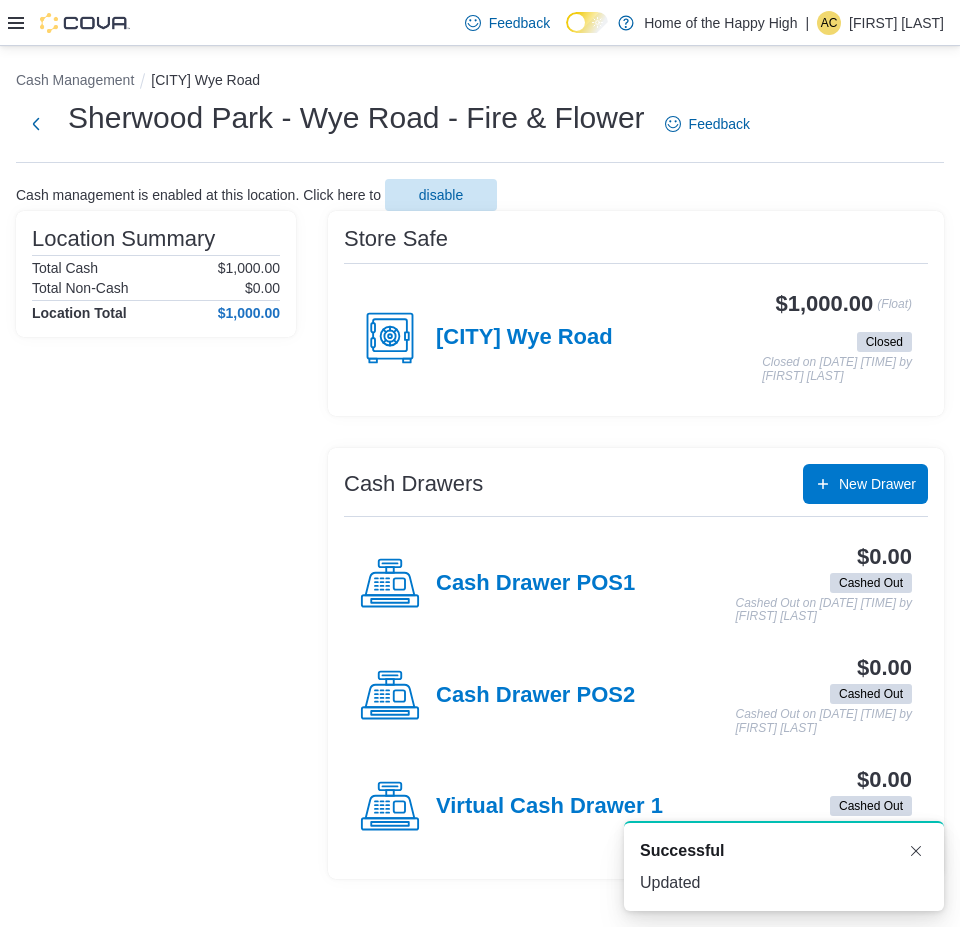 scroll, scrollTop: 0, scrollLeft: 0, axis: both 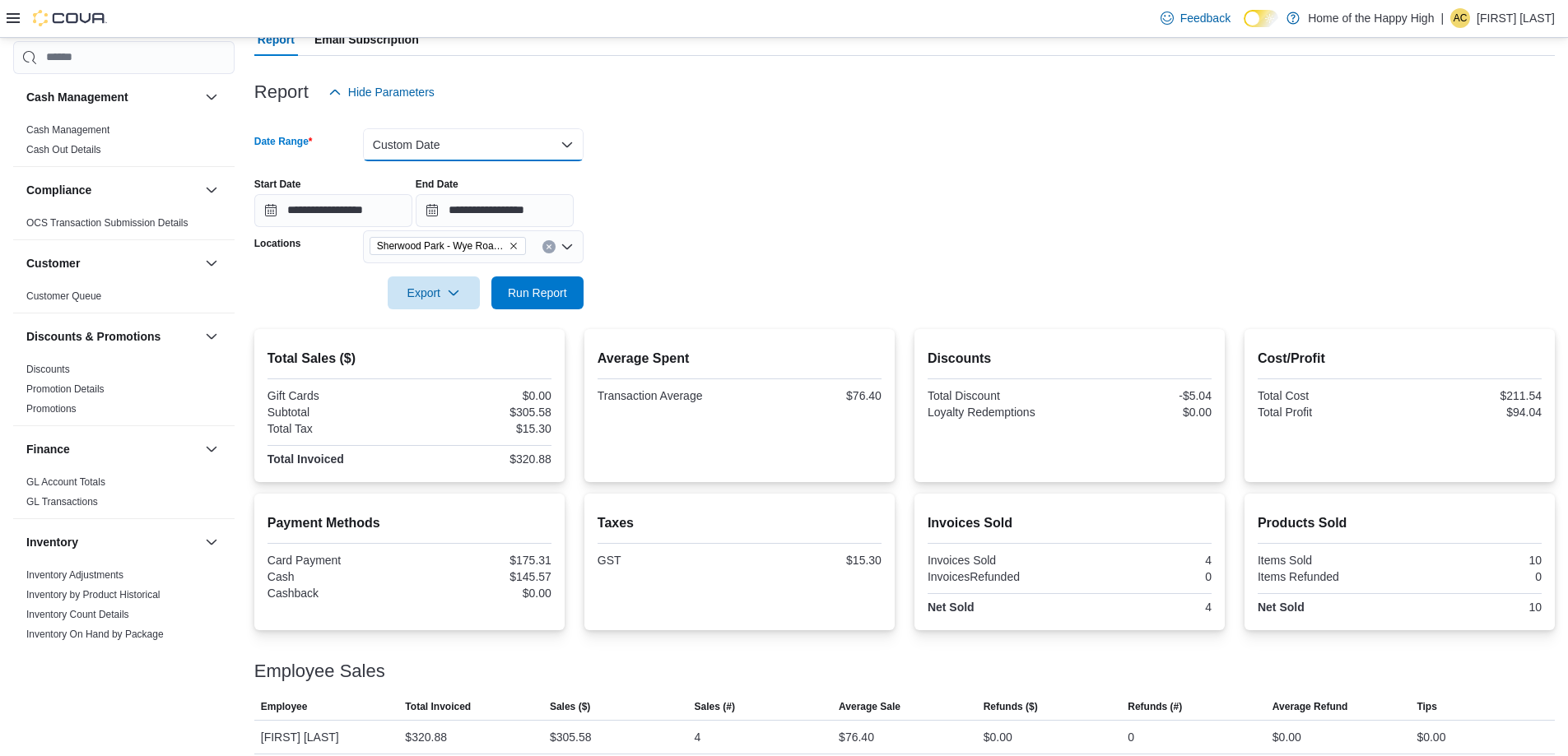 click on "Custom Date" at bounding box center (473, 145) 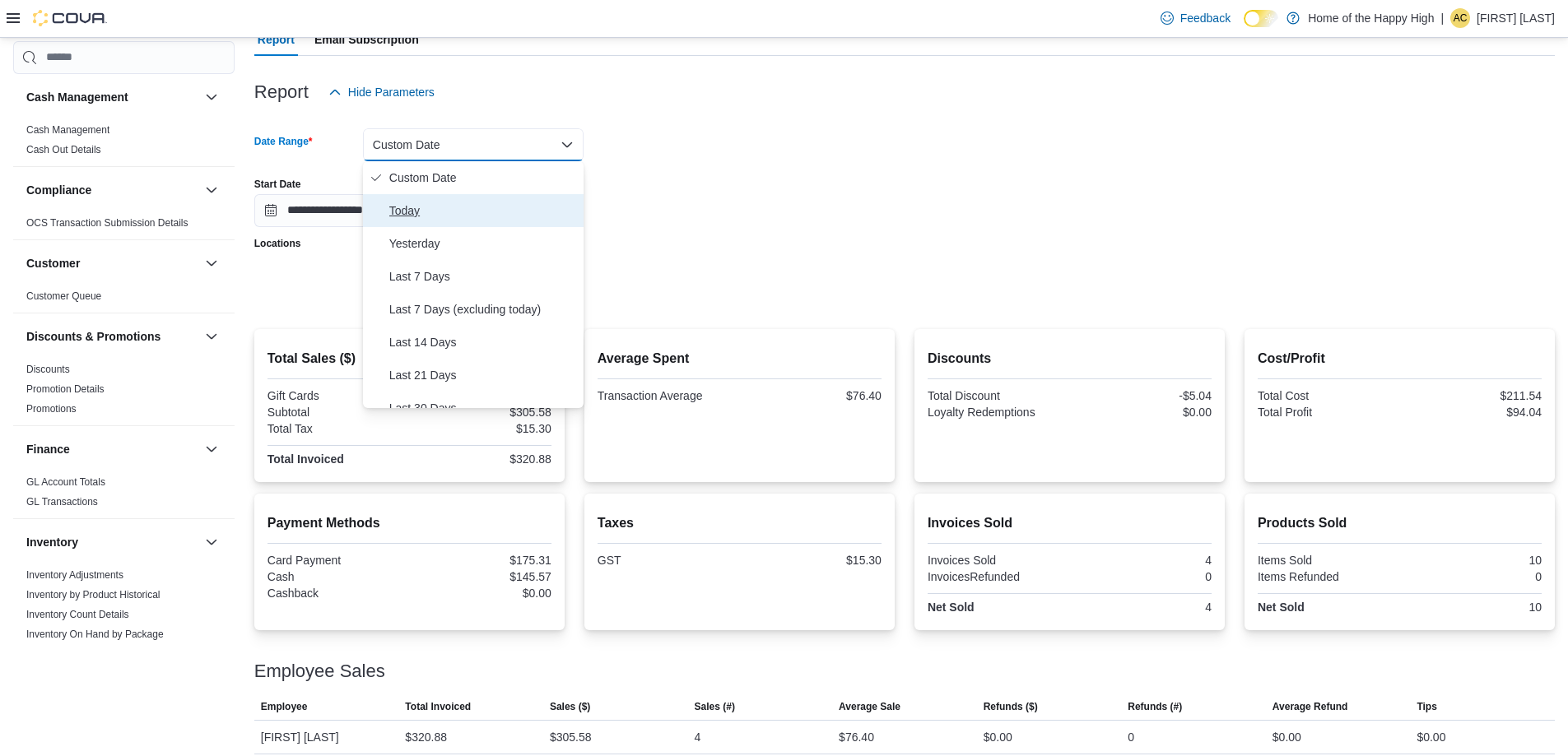 click on "Today" at bounding box center (483, 211) 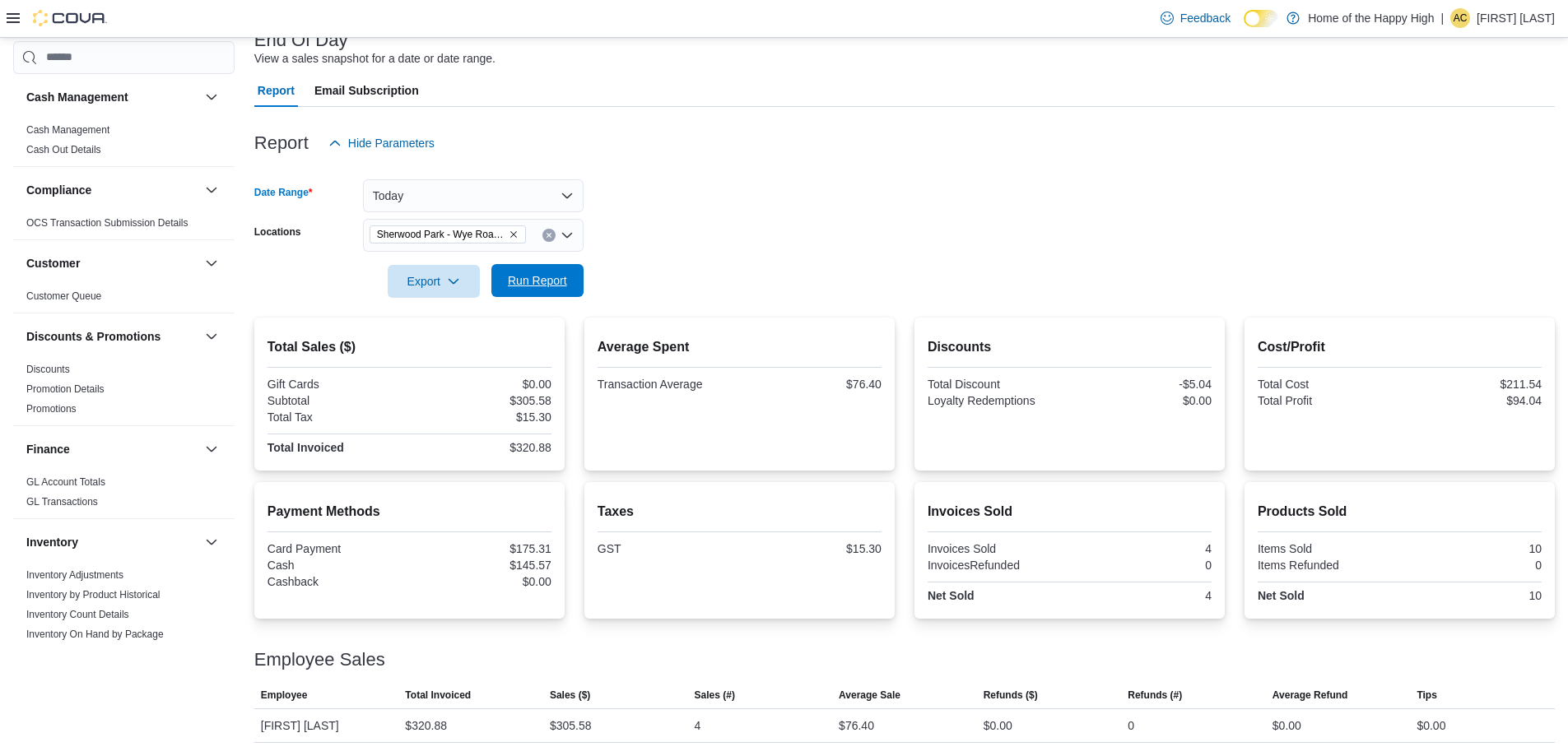 click on "Run Report" at bounding box center (537, 281) 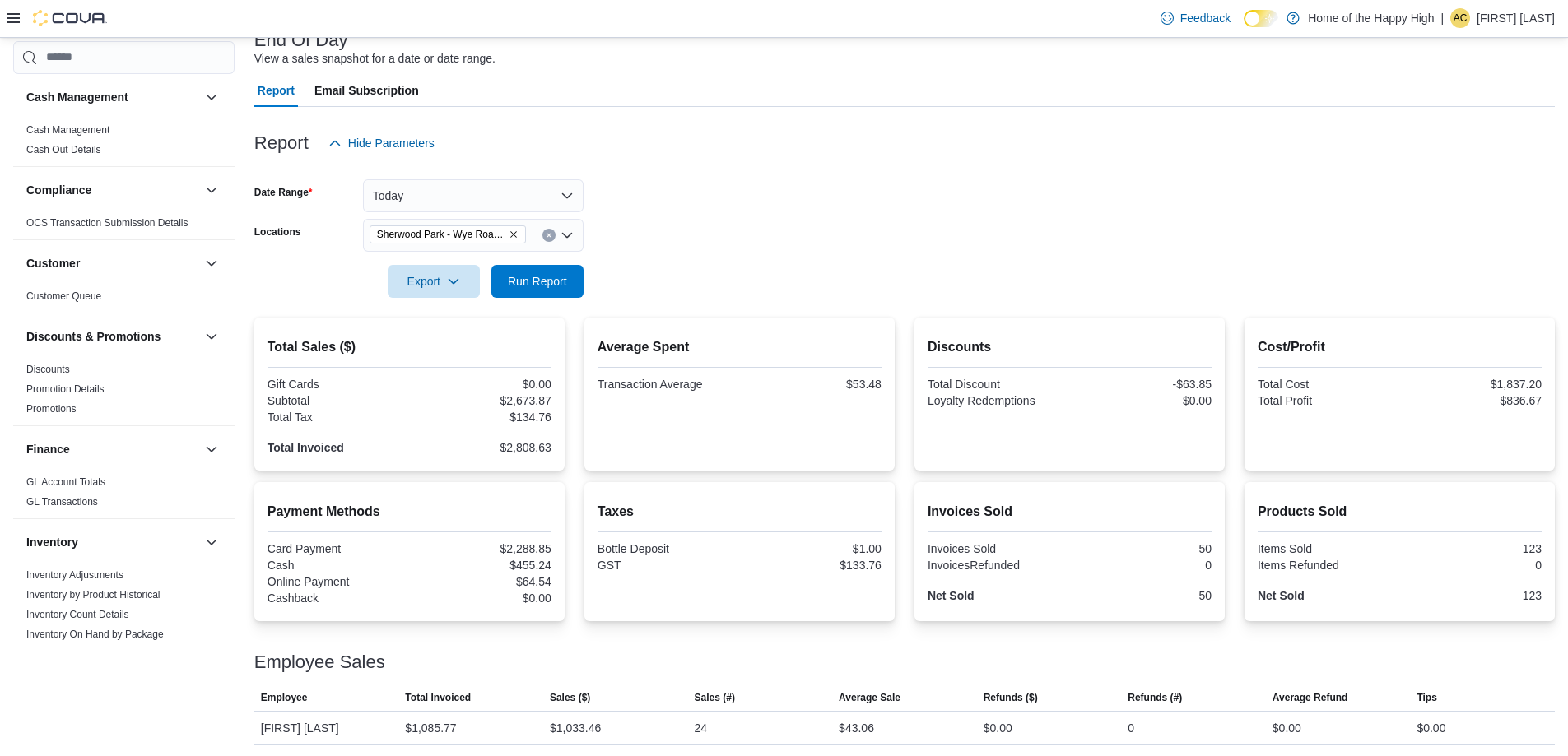 click on "Date Range Today Locations Sherwood Park - Wye Road - Fire & Flower Export  Run Report" at bounding box center (905, 229) 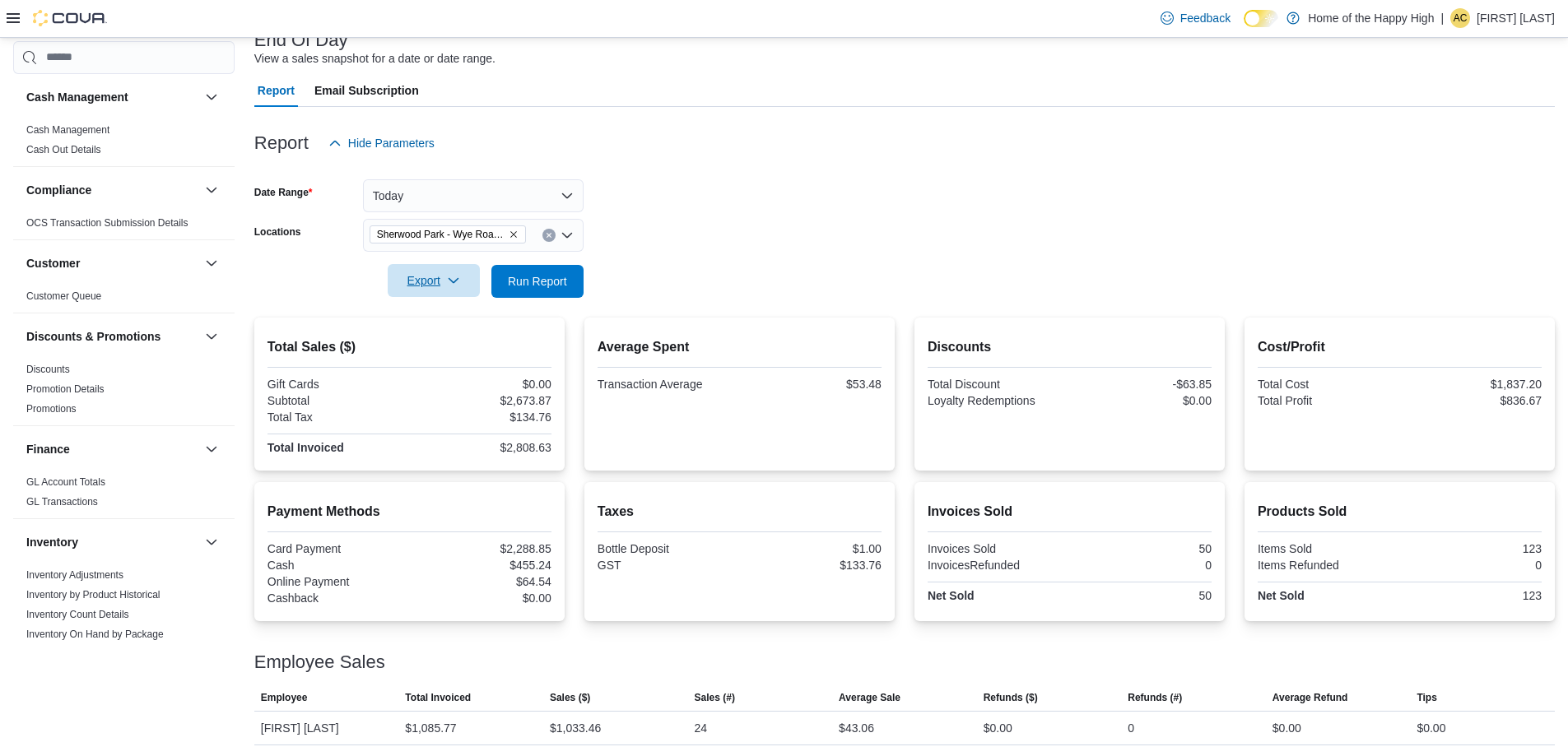 click on "Export" at bounding box center [434, 281] 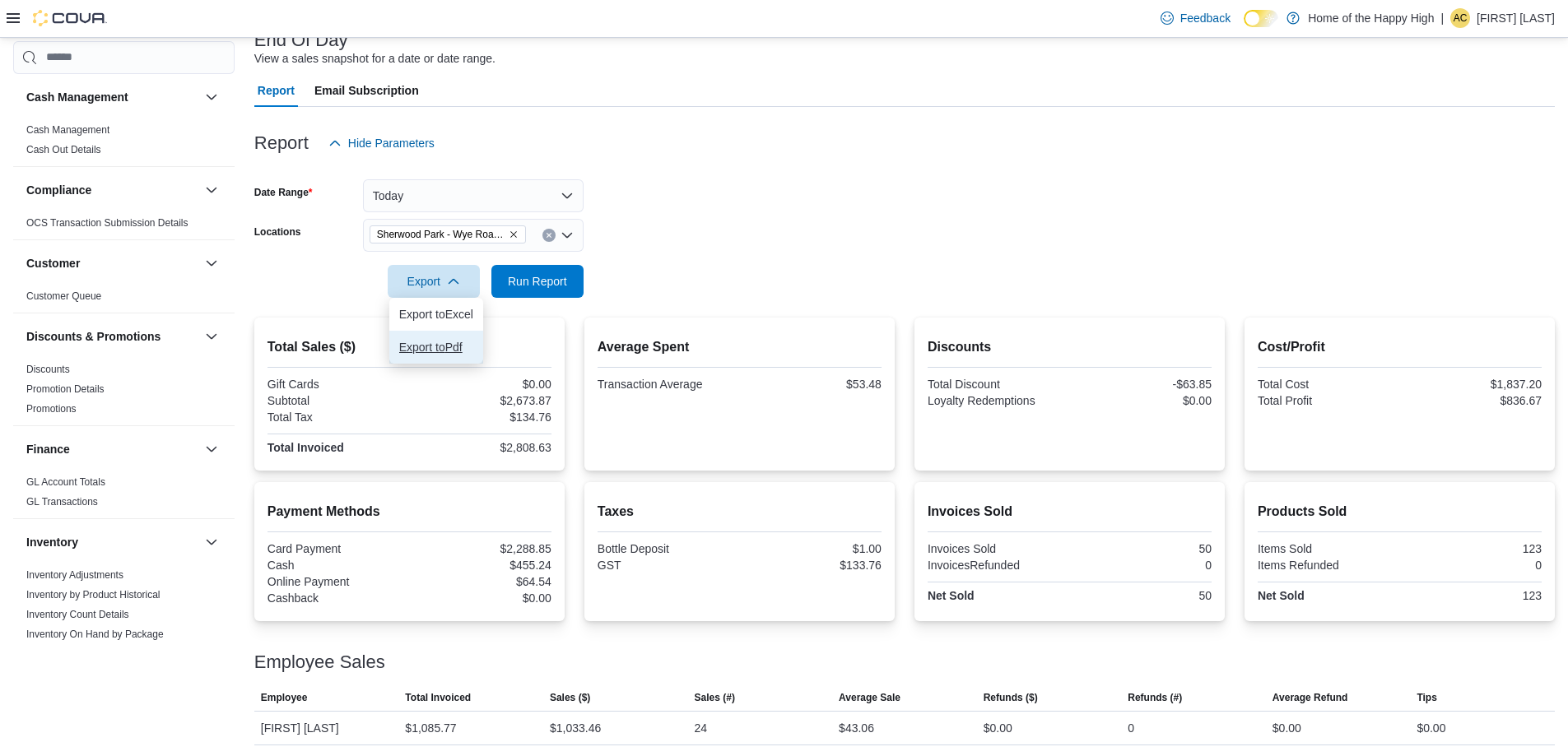 click on "Export to  Pdf" at bounding box center (436, 347) 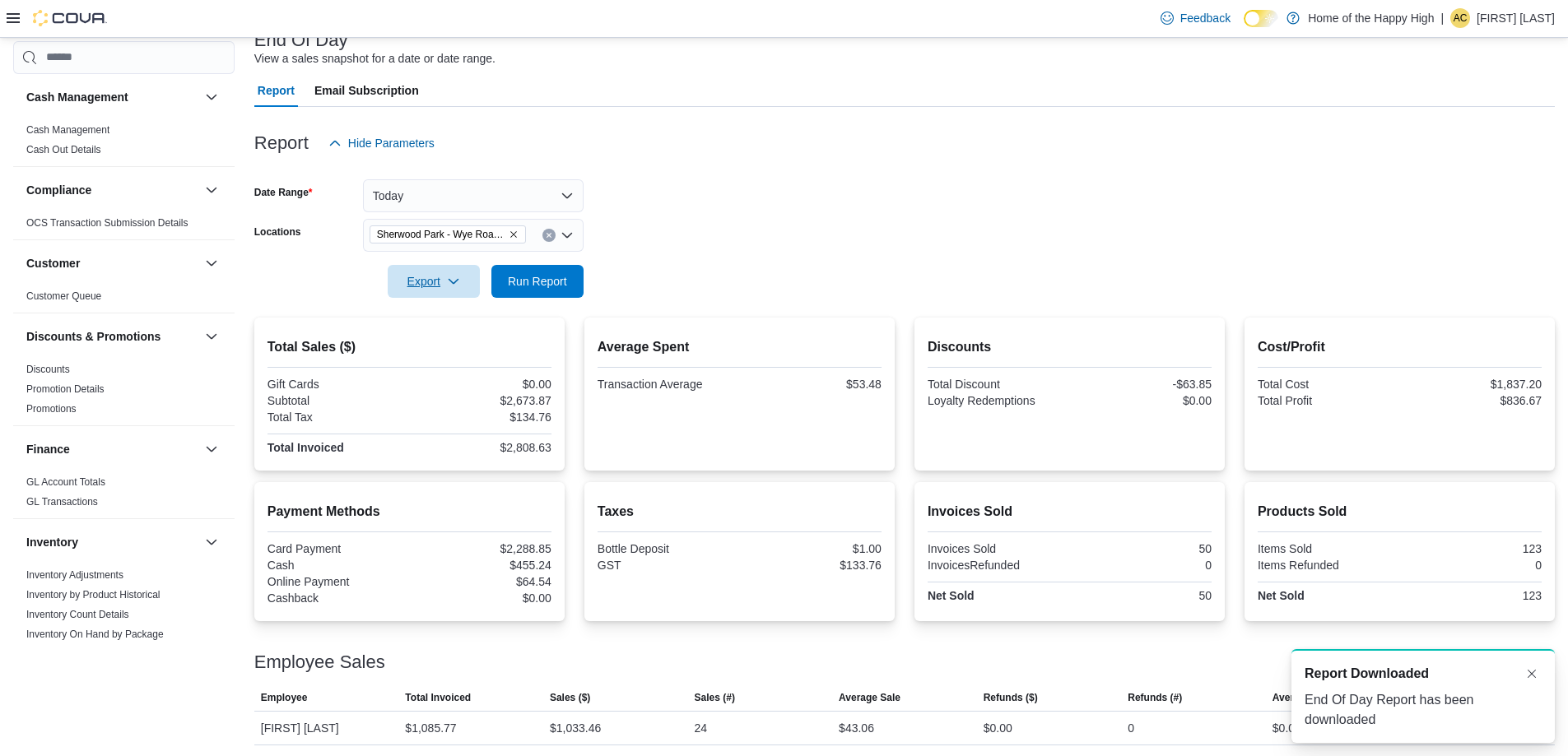 scroll, scrollTop: 0, scrollLeft: 0, axis: both 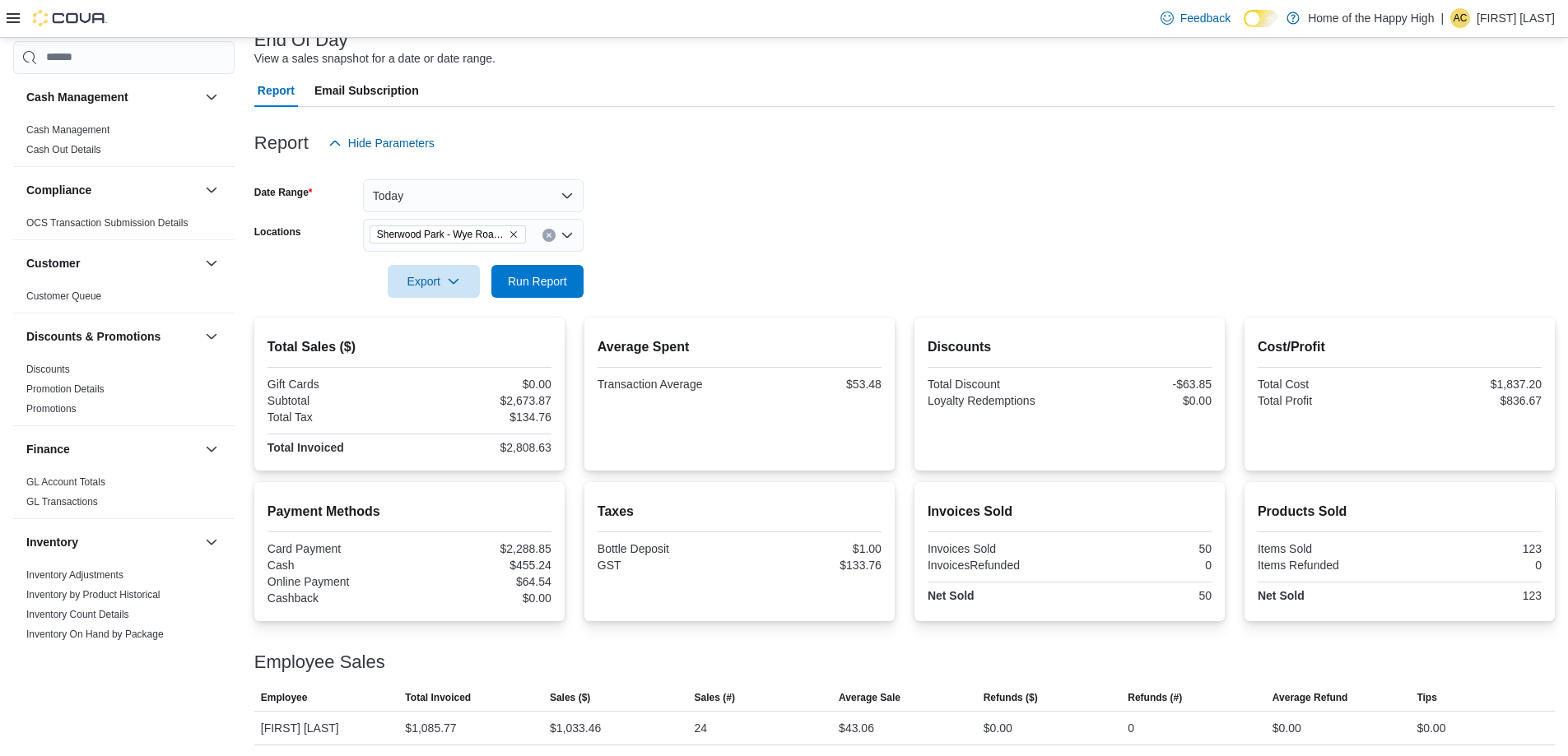 click on "Allan Cawthorne" at bounding box center [1515, 18] 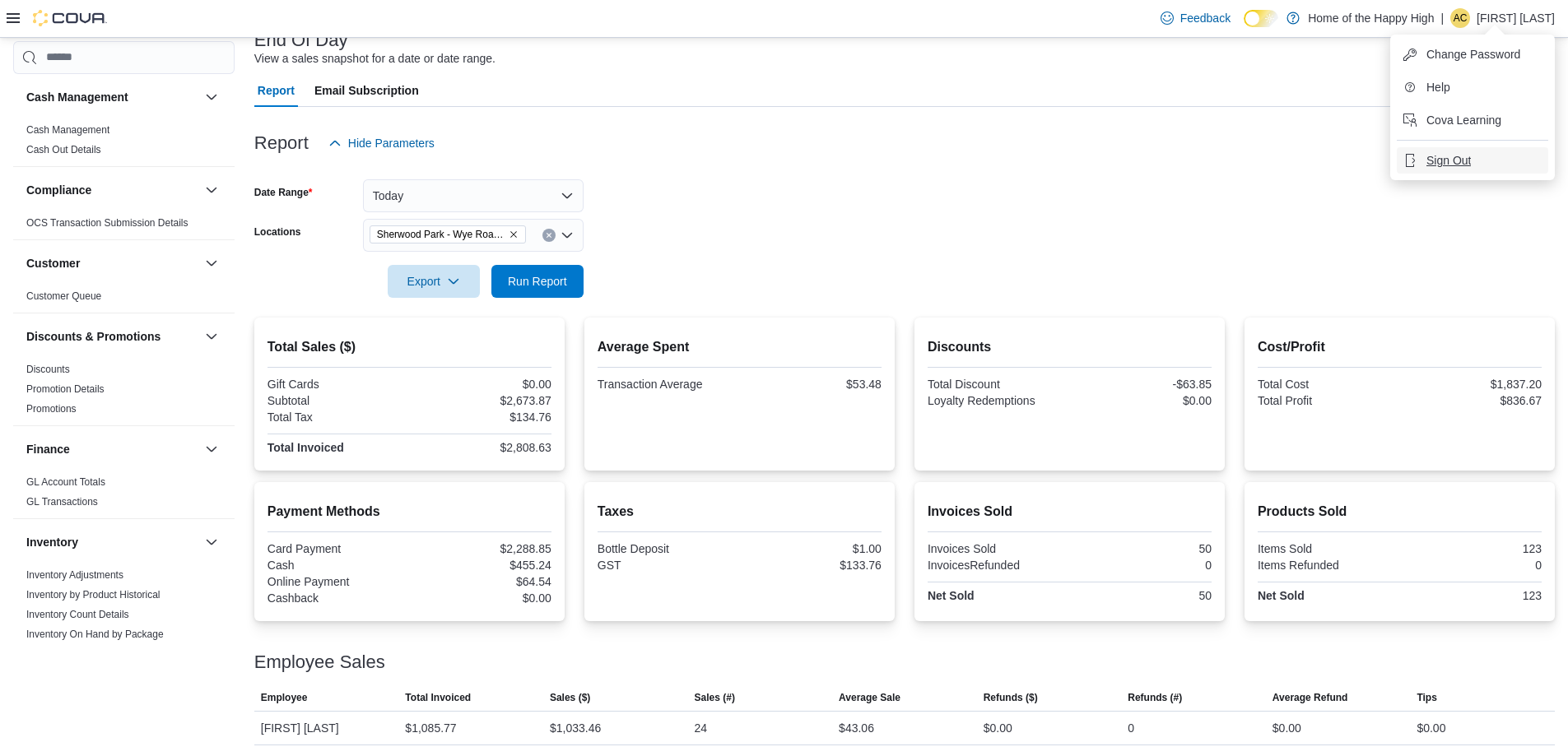 click on "Sign Out" at bounding box center (1449, 160) 